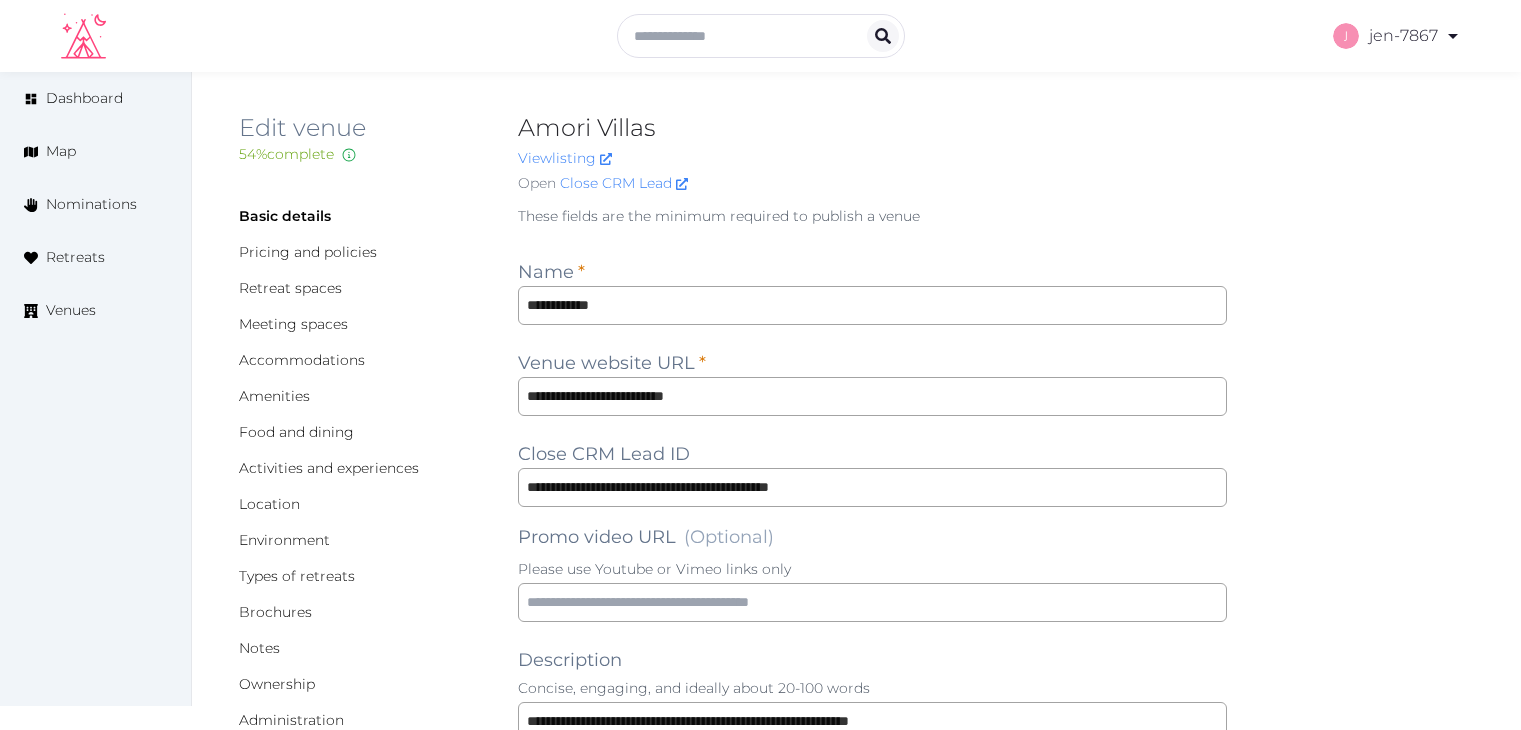 scroll, scrollTop: 0, scrollLeft: 0, axis: both 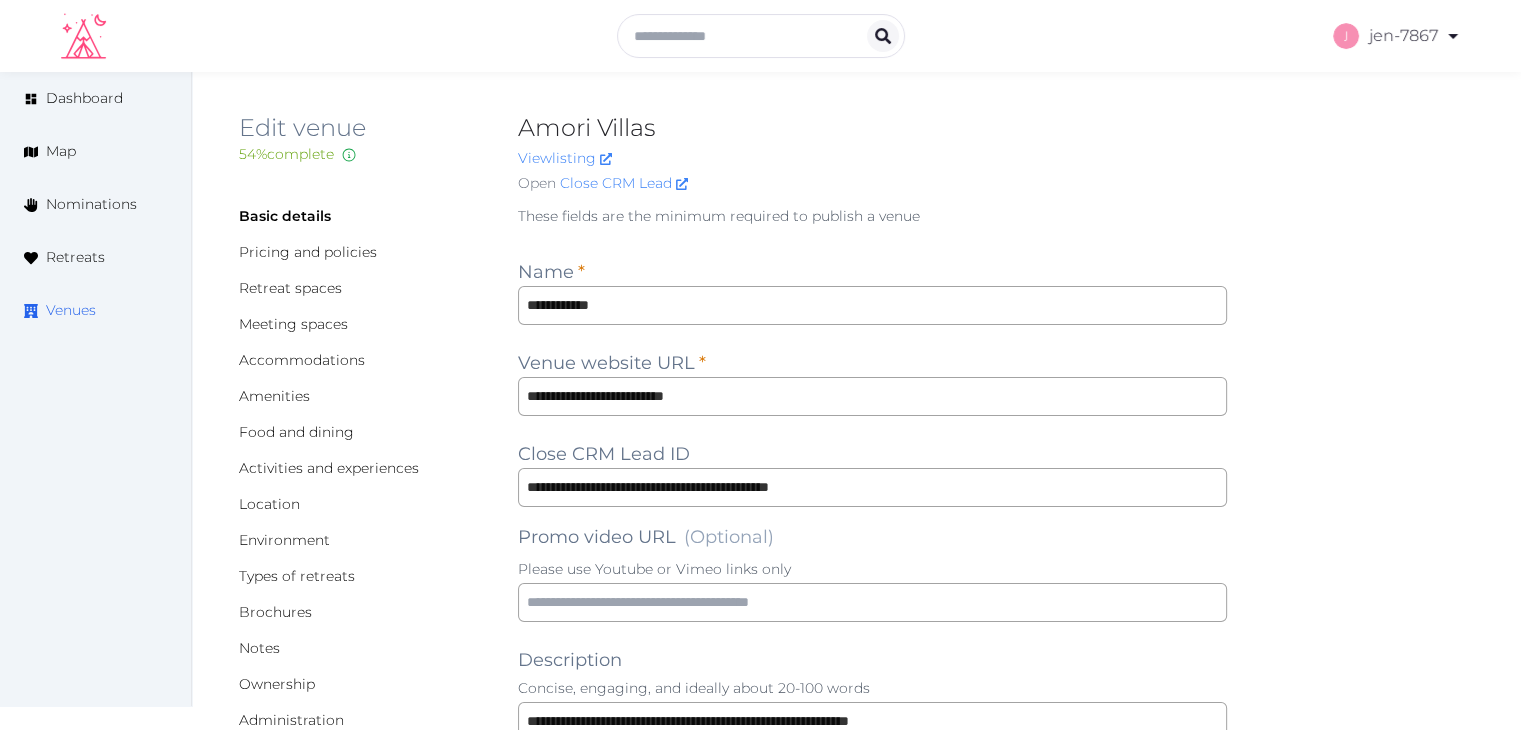 click on "Venues" at bounding box center [71, 310] 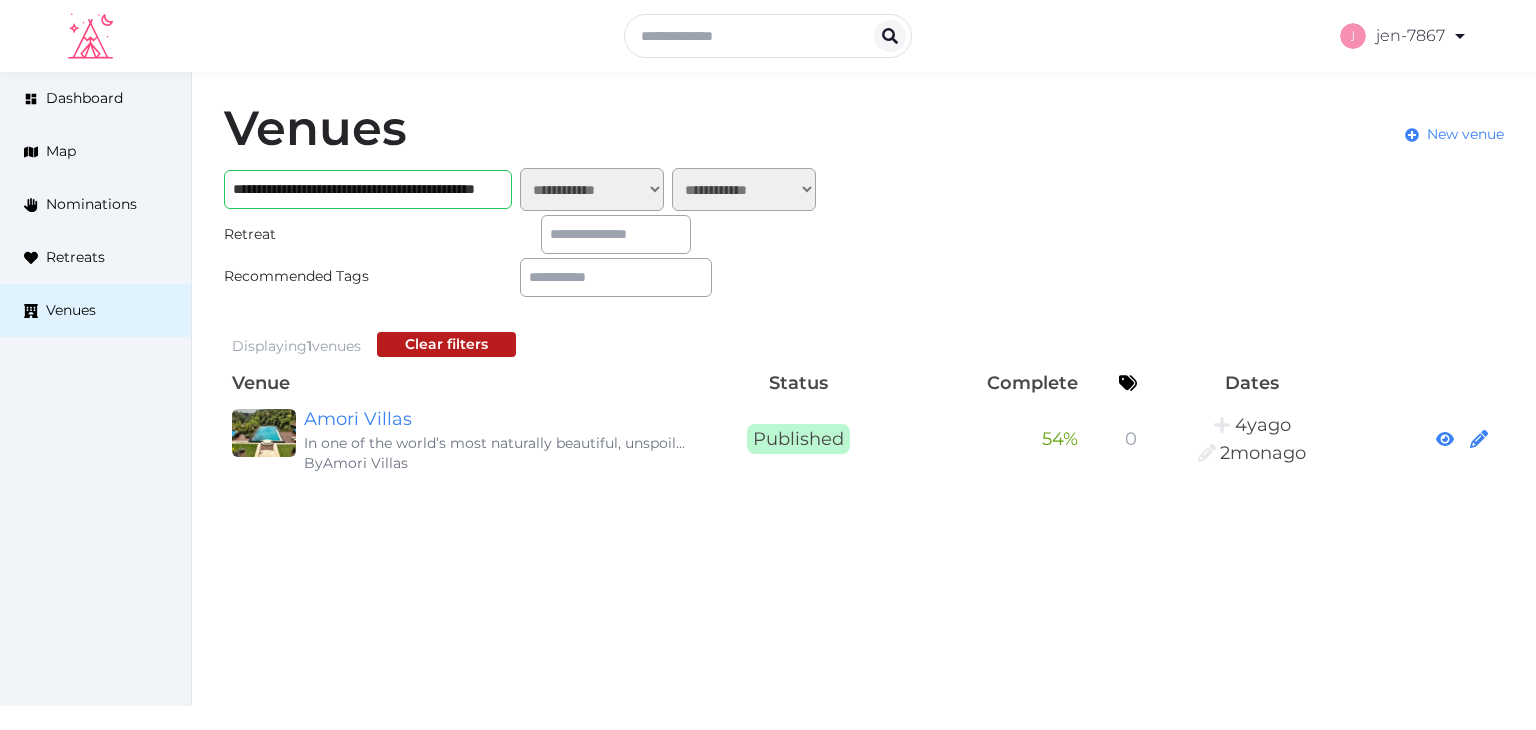 scroll, scrollTop: 0, scrollLeft: 0, axis: both 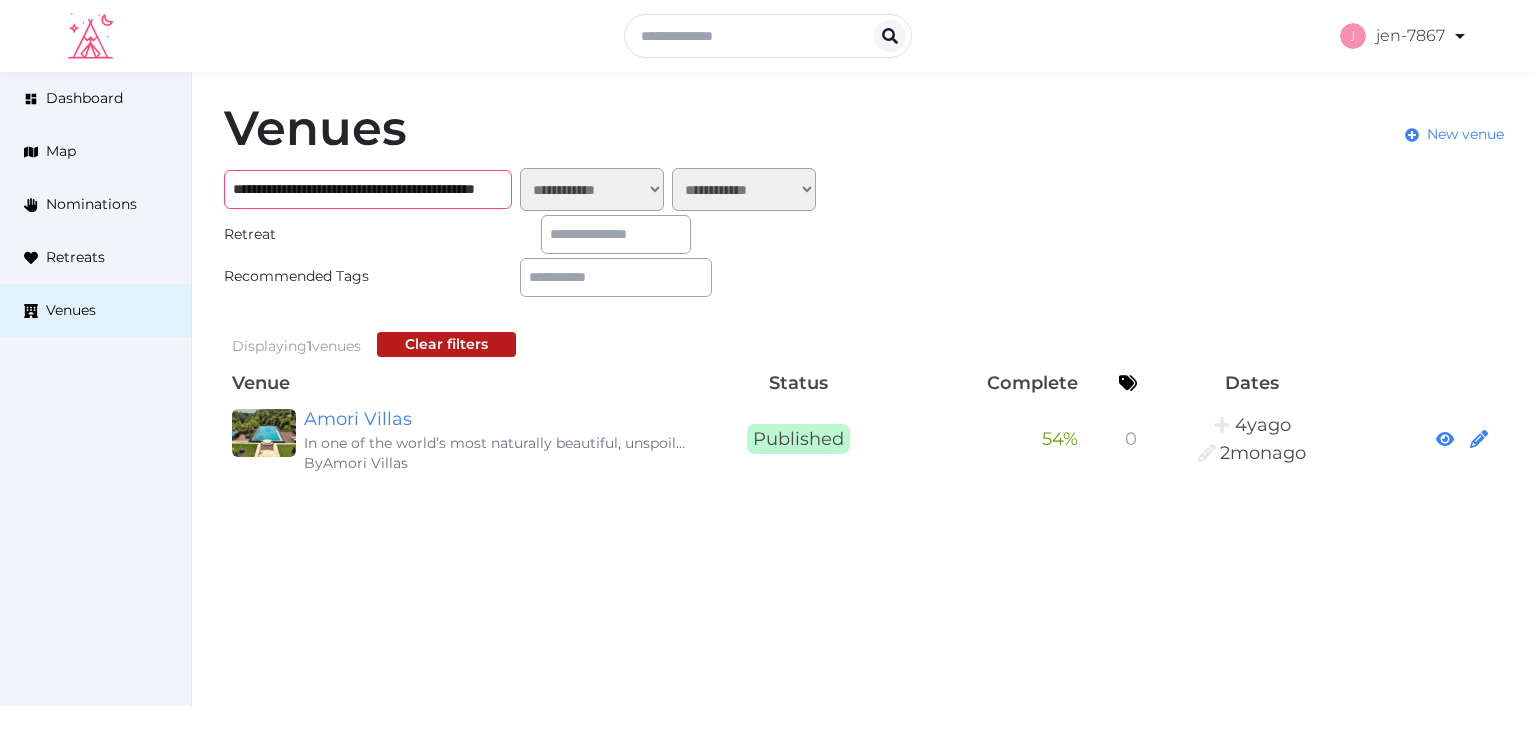 click on "**********" at bounding box center (368, 189) 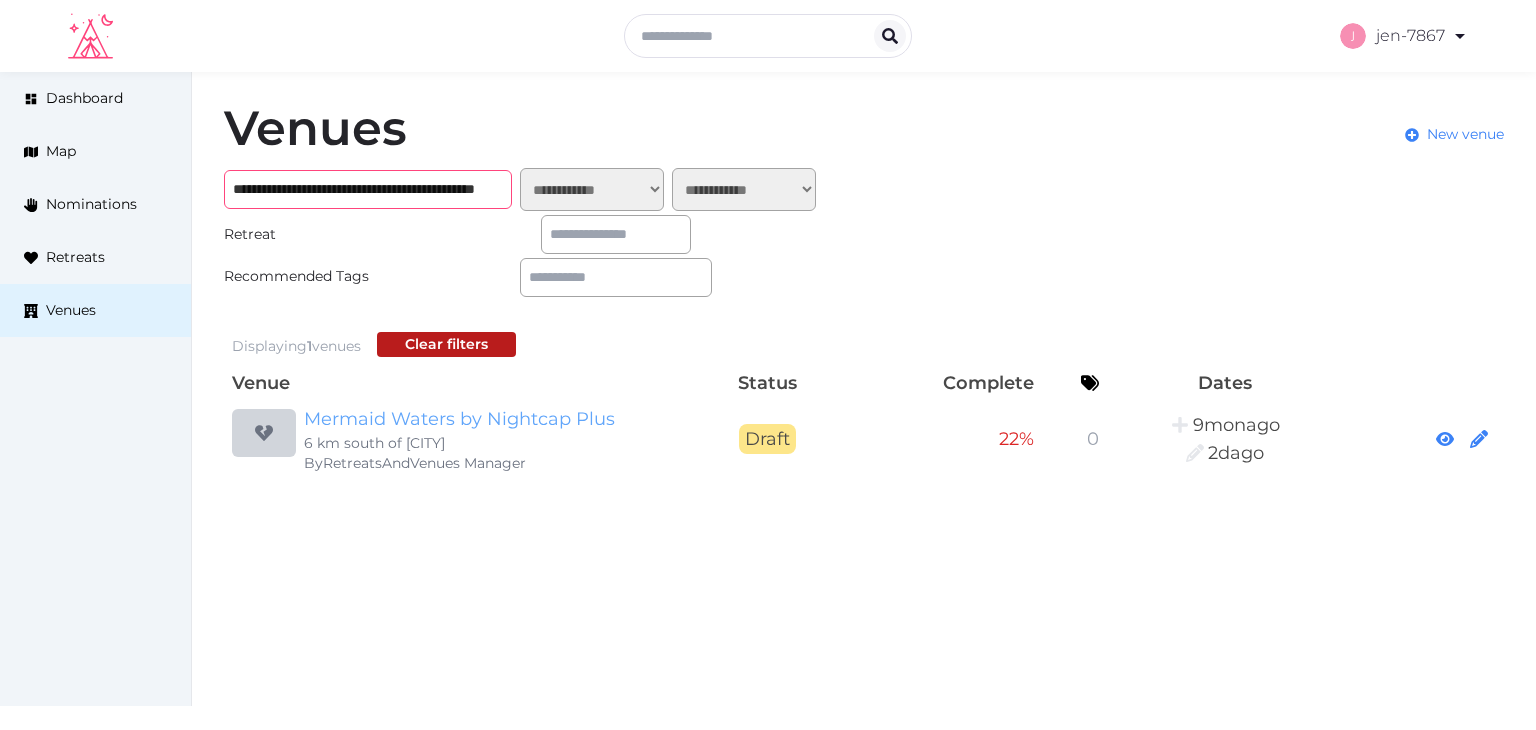 type on "**********" 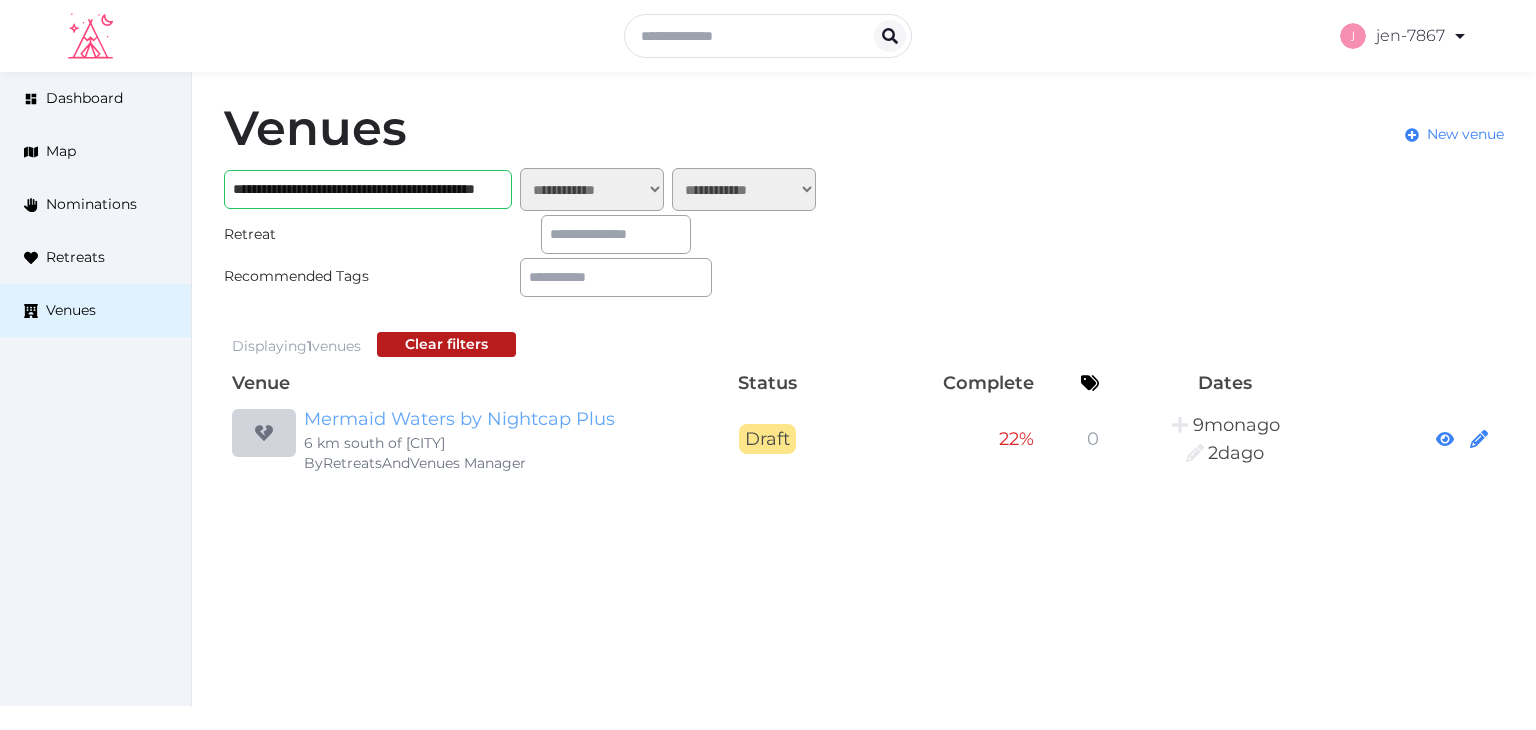 click on "Mermaid Waters by Nightcap Plus" at bounding box center (496, 419) 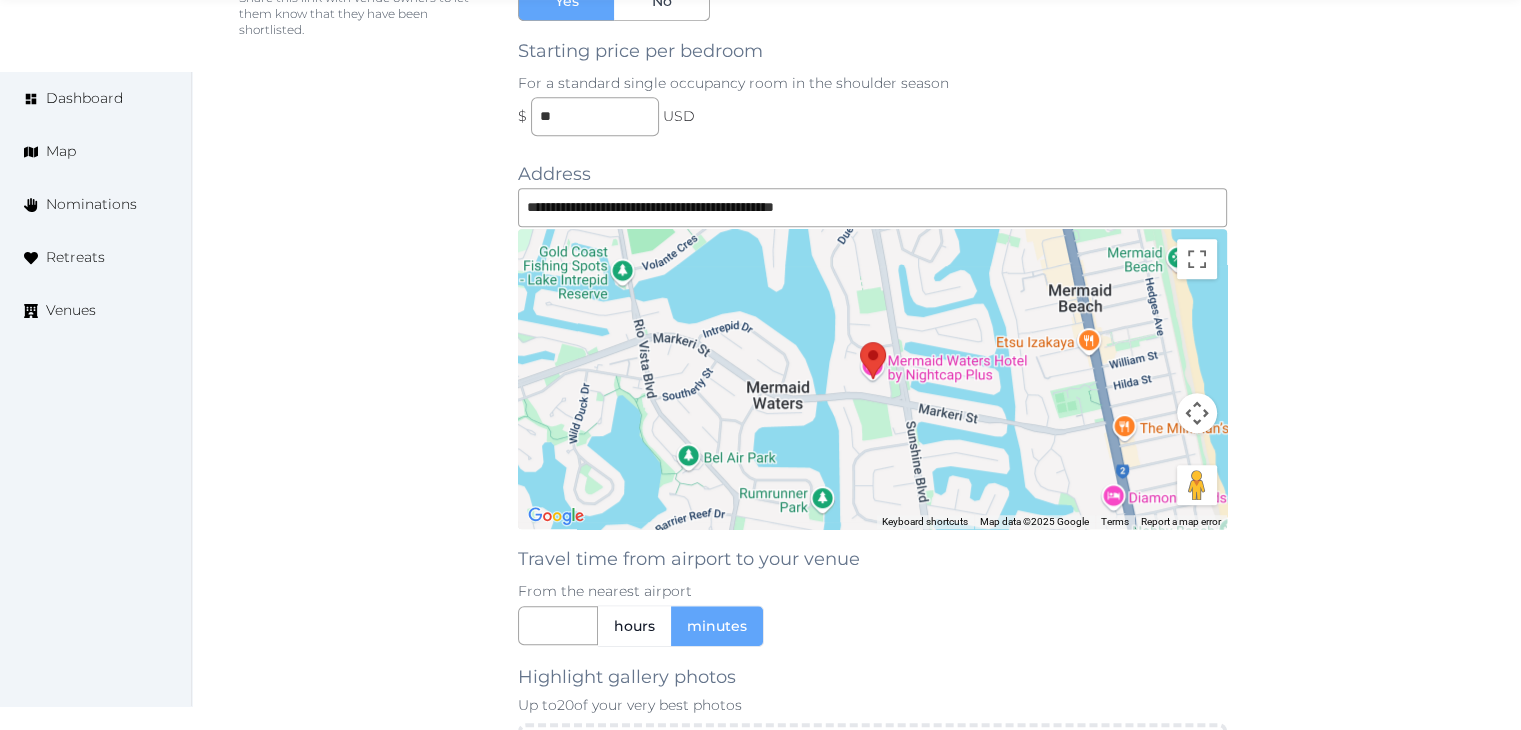 scroll, scrollTop: 1700, scrollLeft: 0, axis: vertical 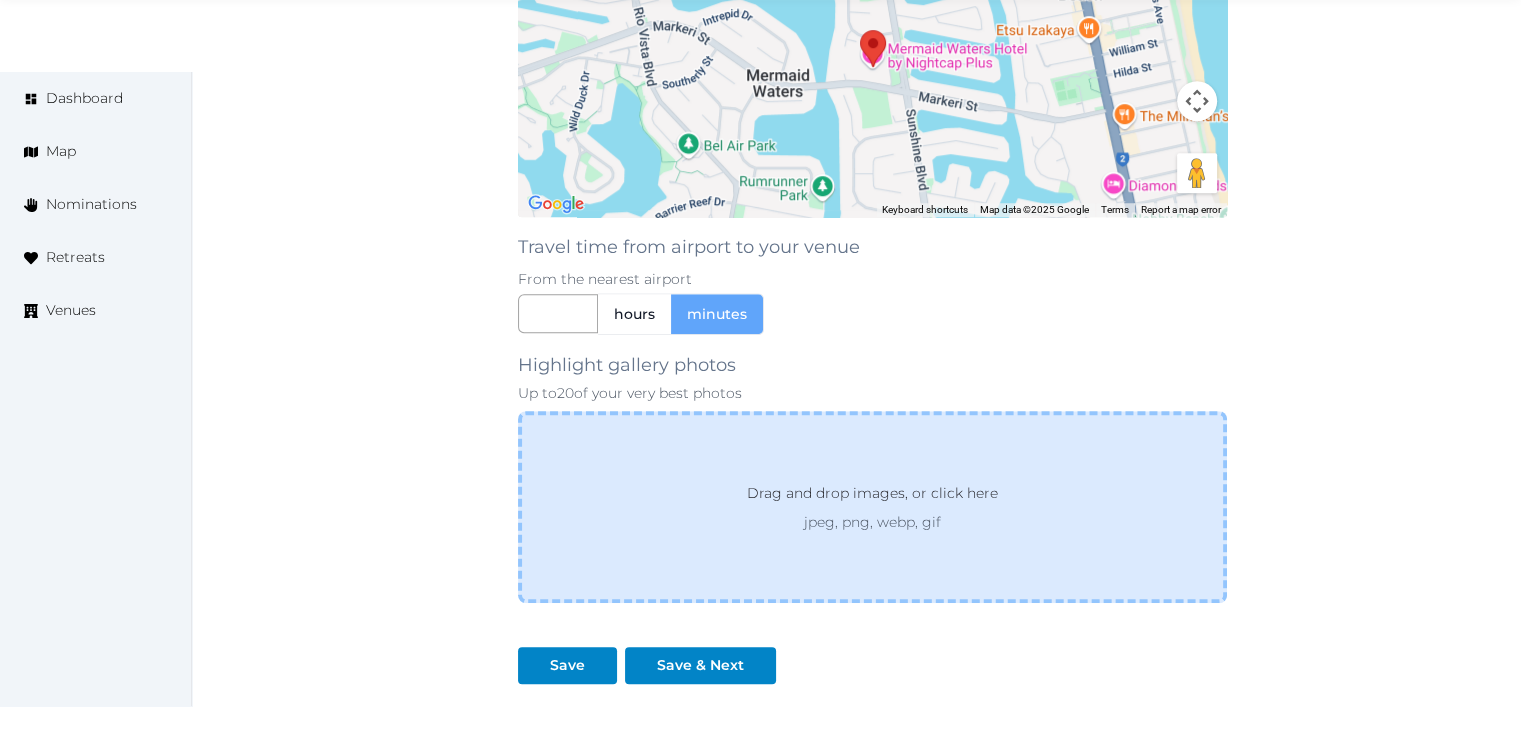 click on "Drag and drop images, or click here jpeg, png, webp, gif" at bounding box center [872, 507] 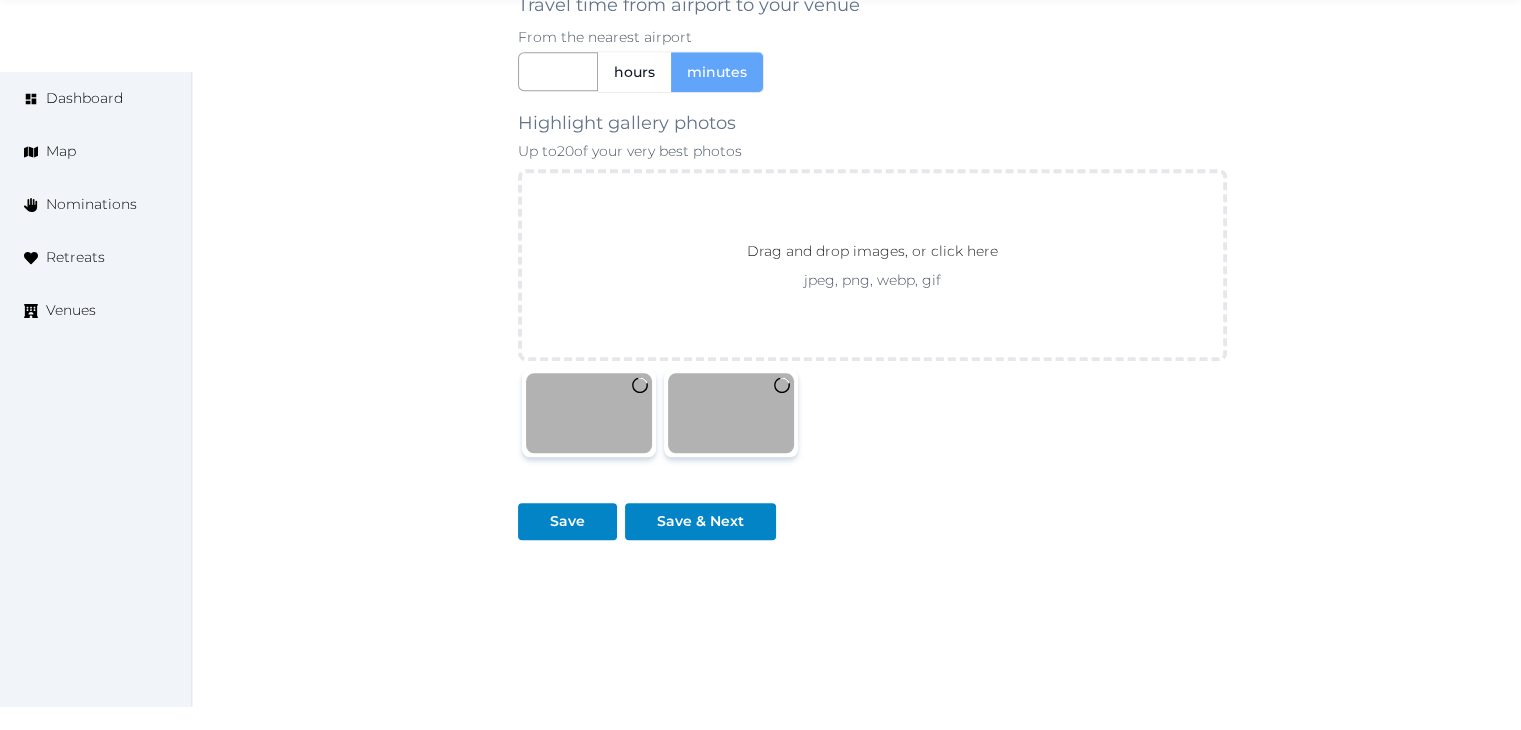 scroll, scrollTop: 1972, scrollLeft: 0, axis: vertical 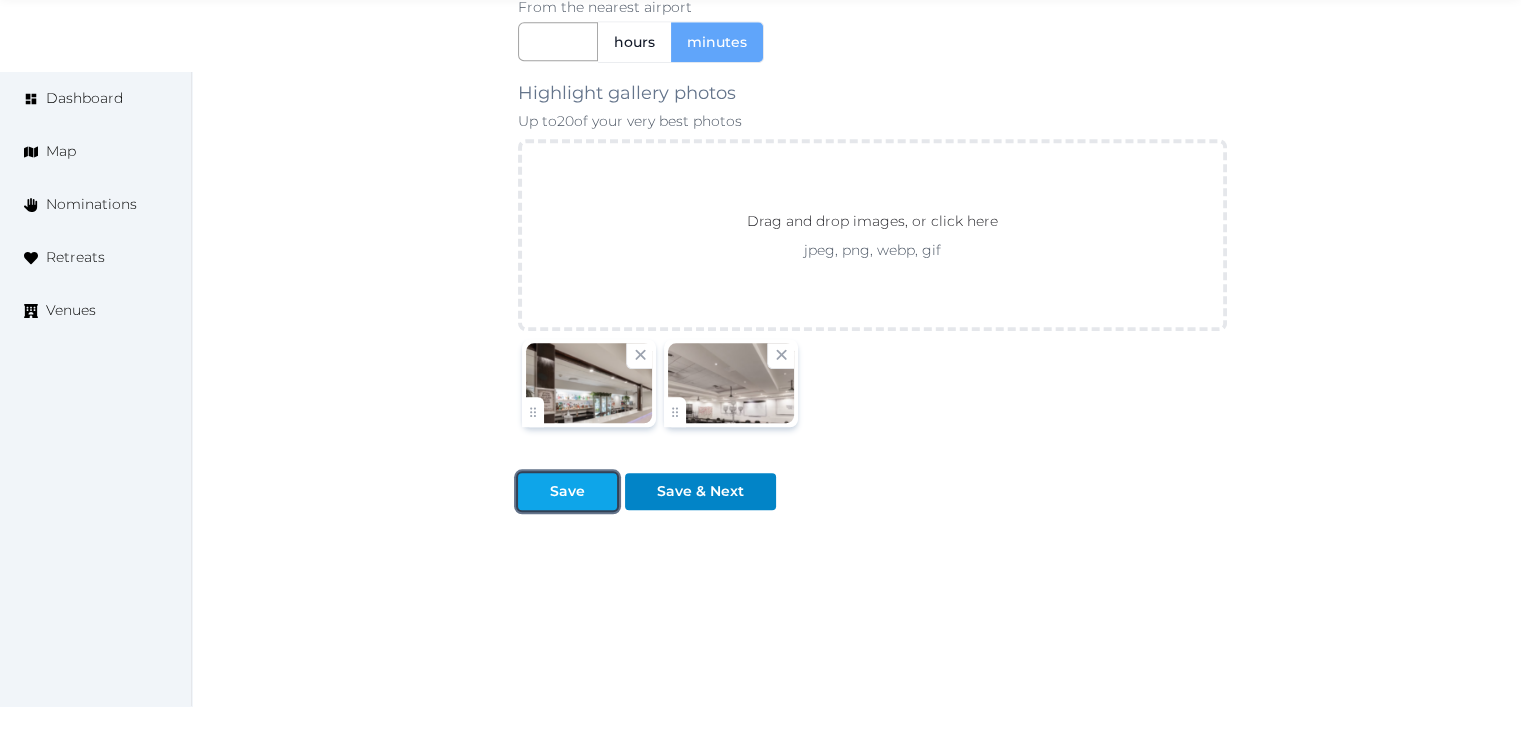 click at bounding box center [534, 491] 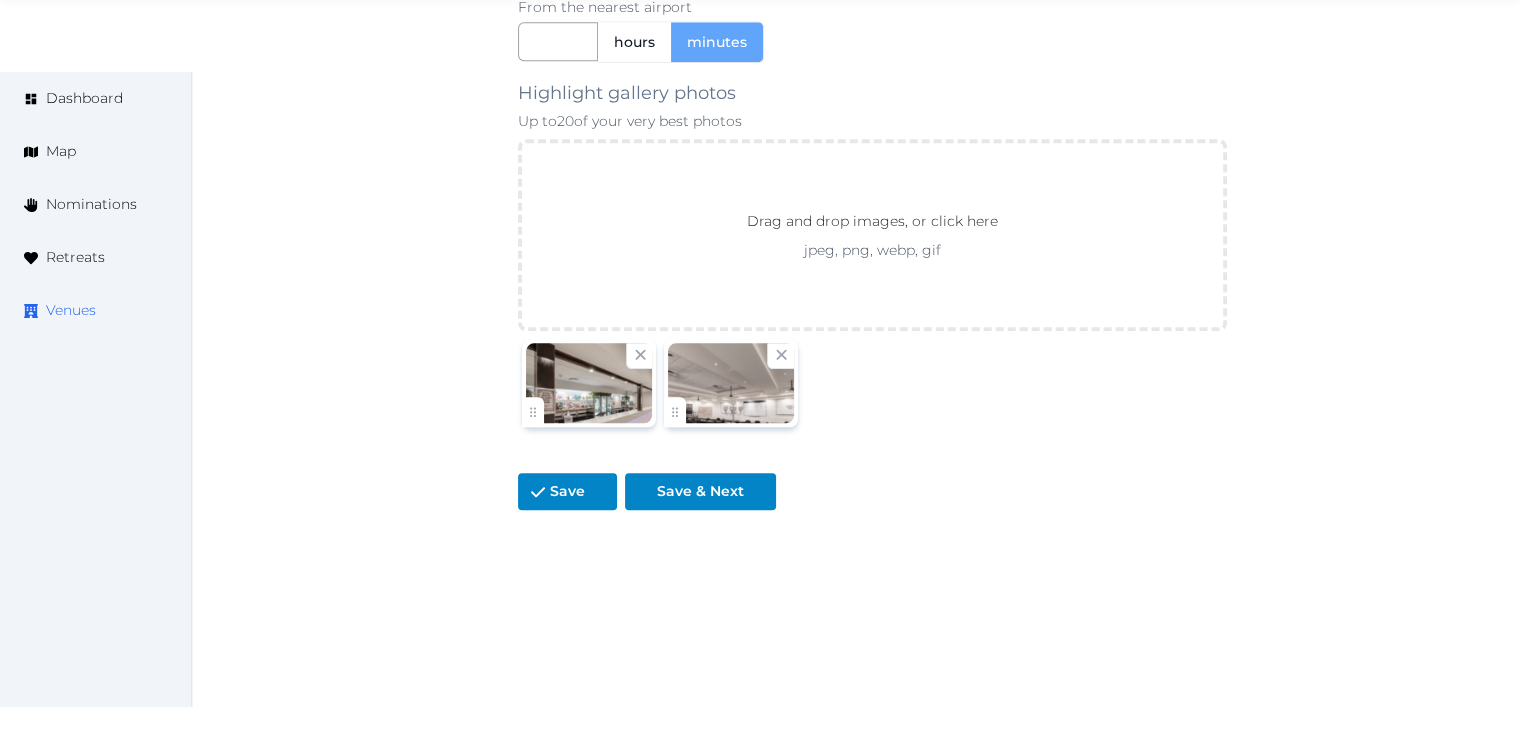 click on "Venues" at bounding box center (71, 310) 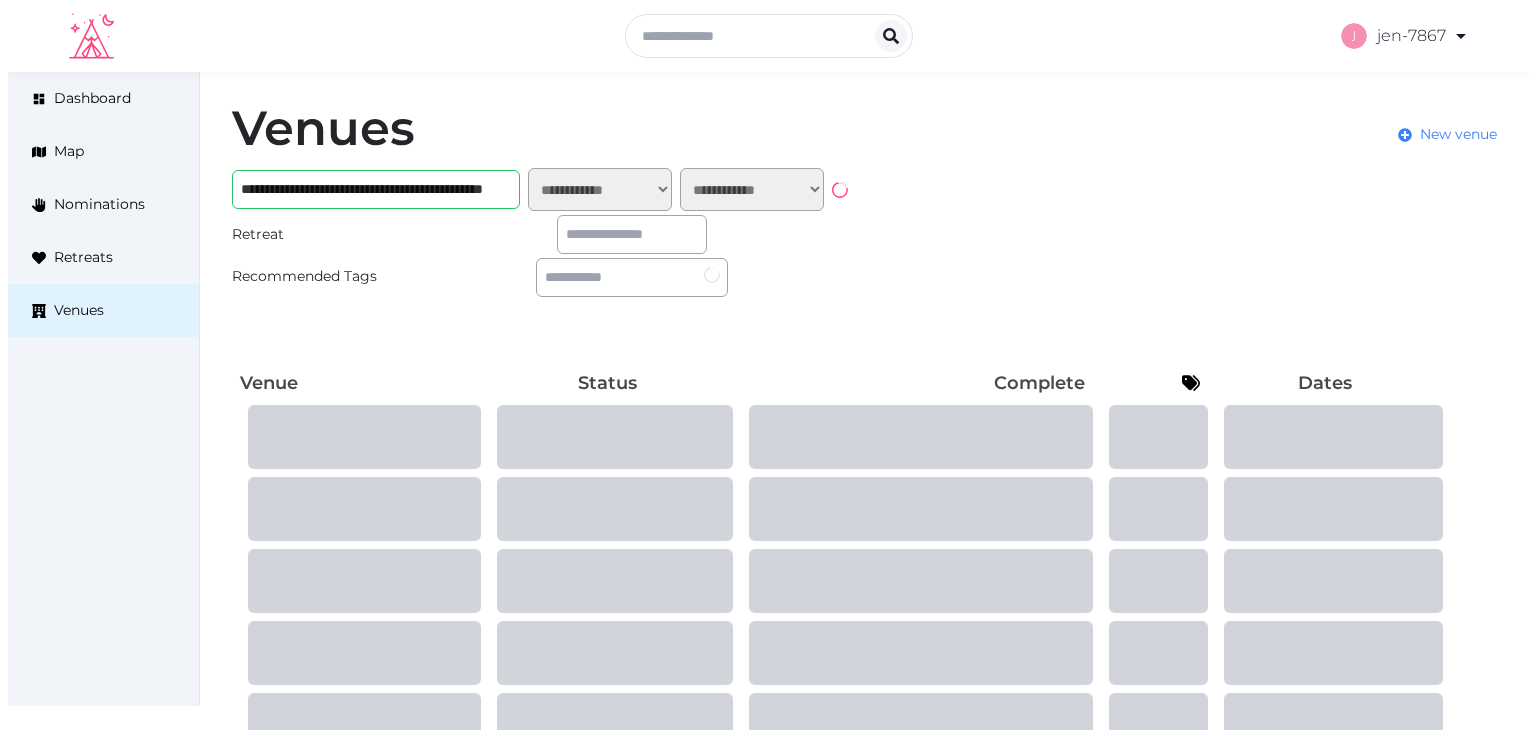 scroll, scrollTop: 0, scrollLeft: 0, axis: both 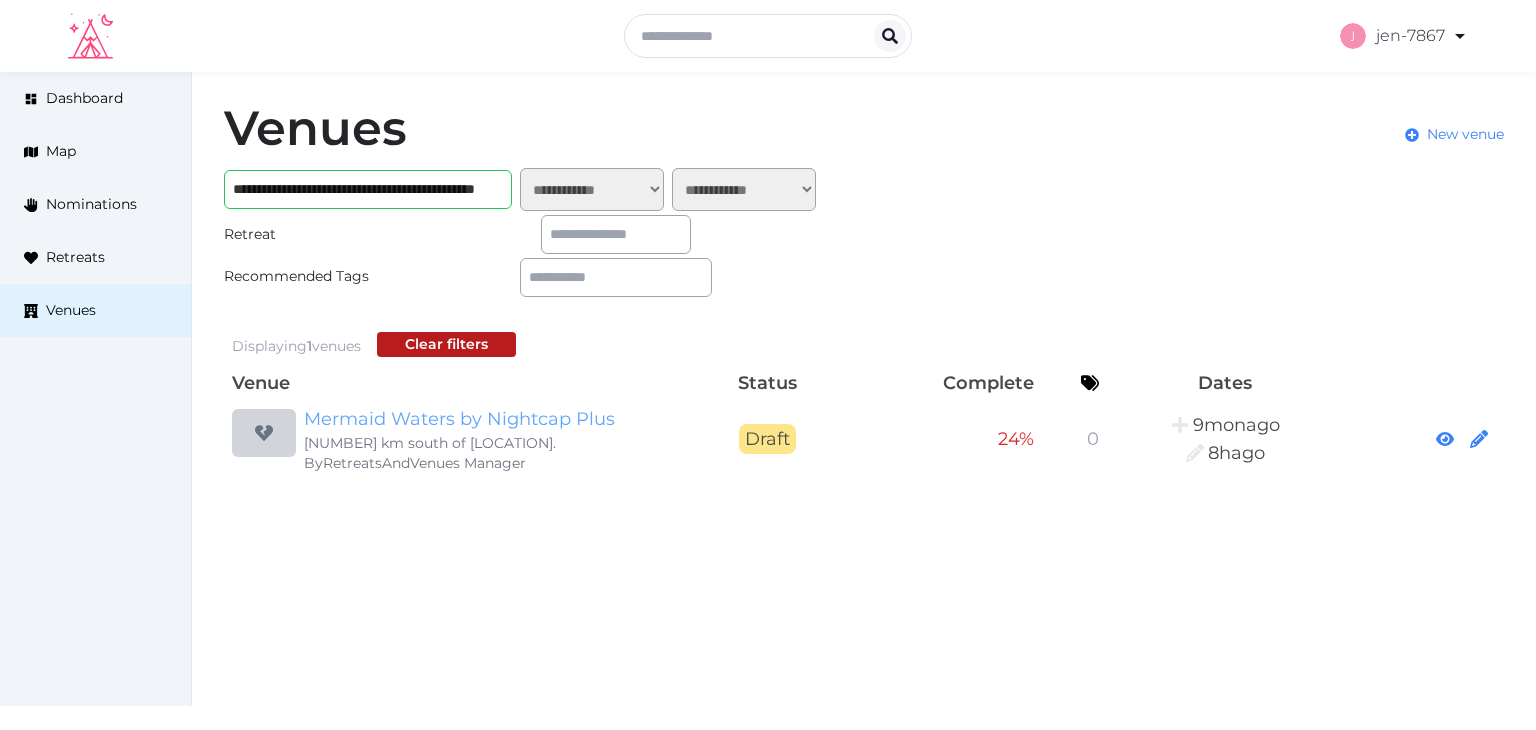 click on "Mermaid Waters by Nightcap Plus" at bounding box center [496, 419] 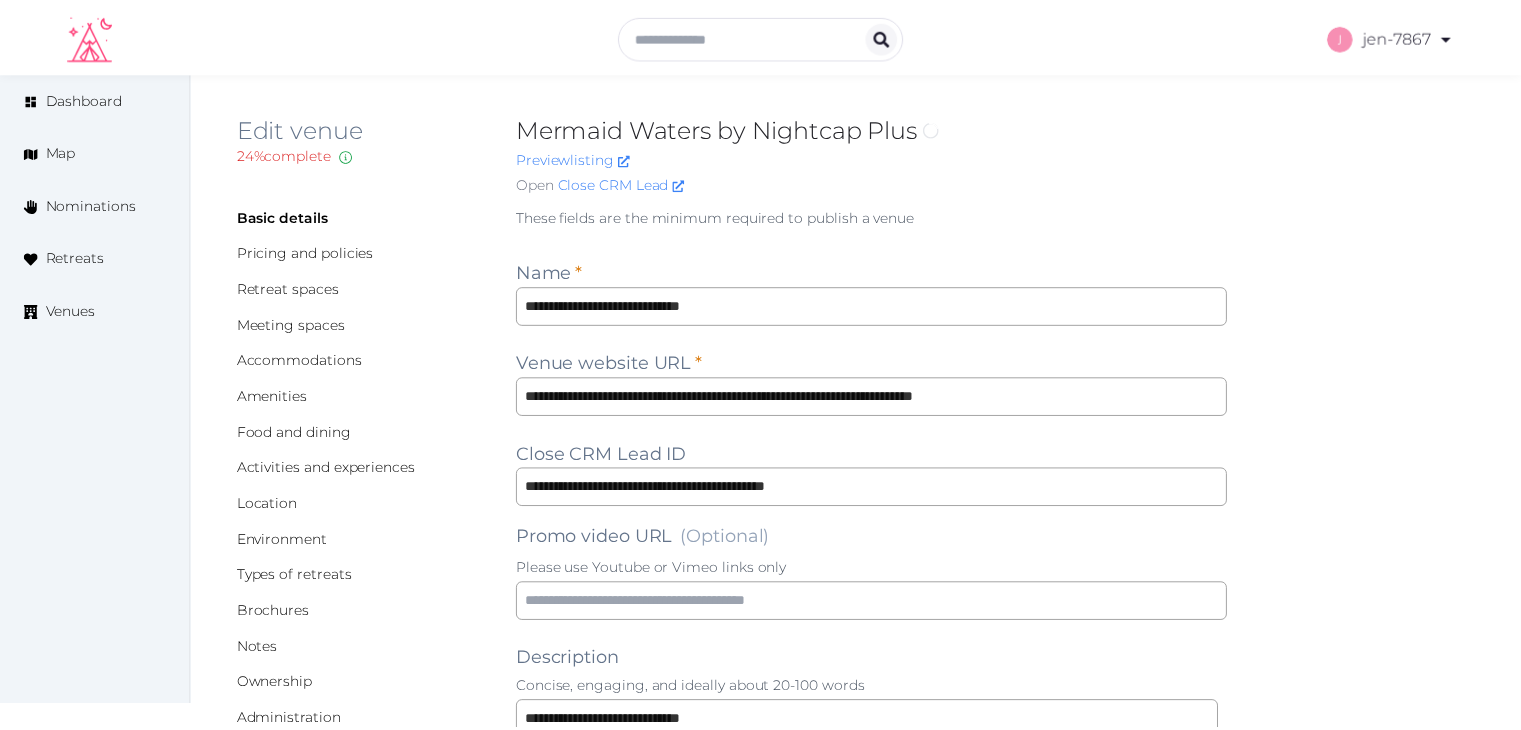 scroll, scrollTop: 0, scrollLeft: 0, axis: both 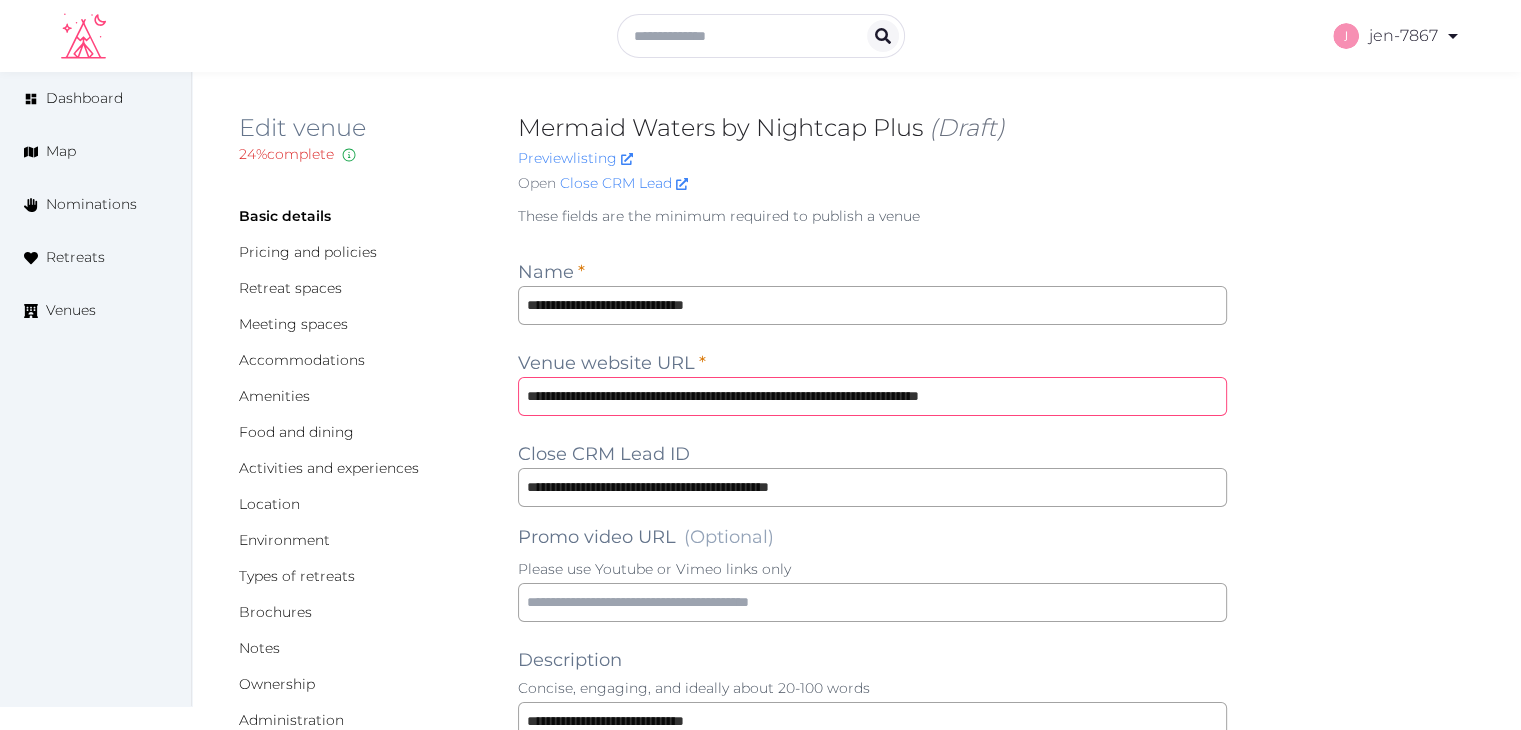 click on "**********" at bounding box center [872, 396] 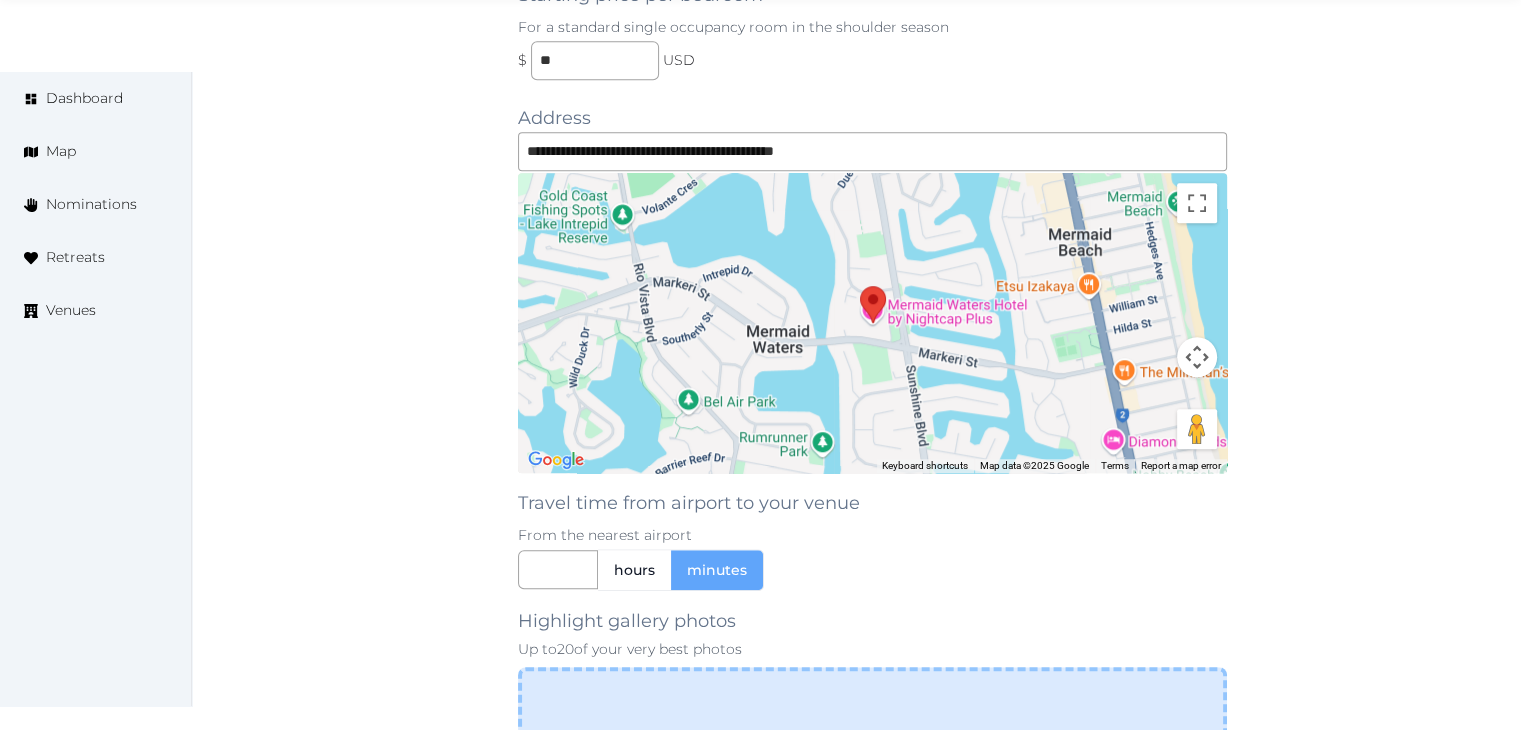 scroll, scrollTop: 1900, scrollLeft: 0, axis: vertical 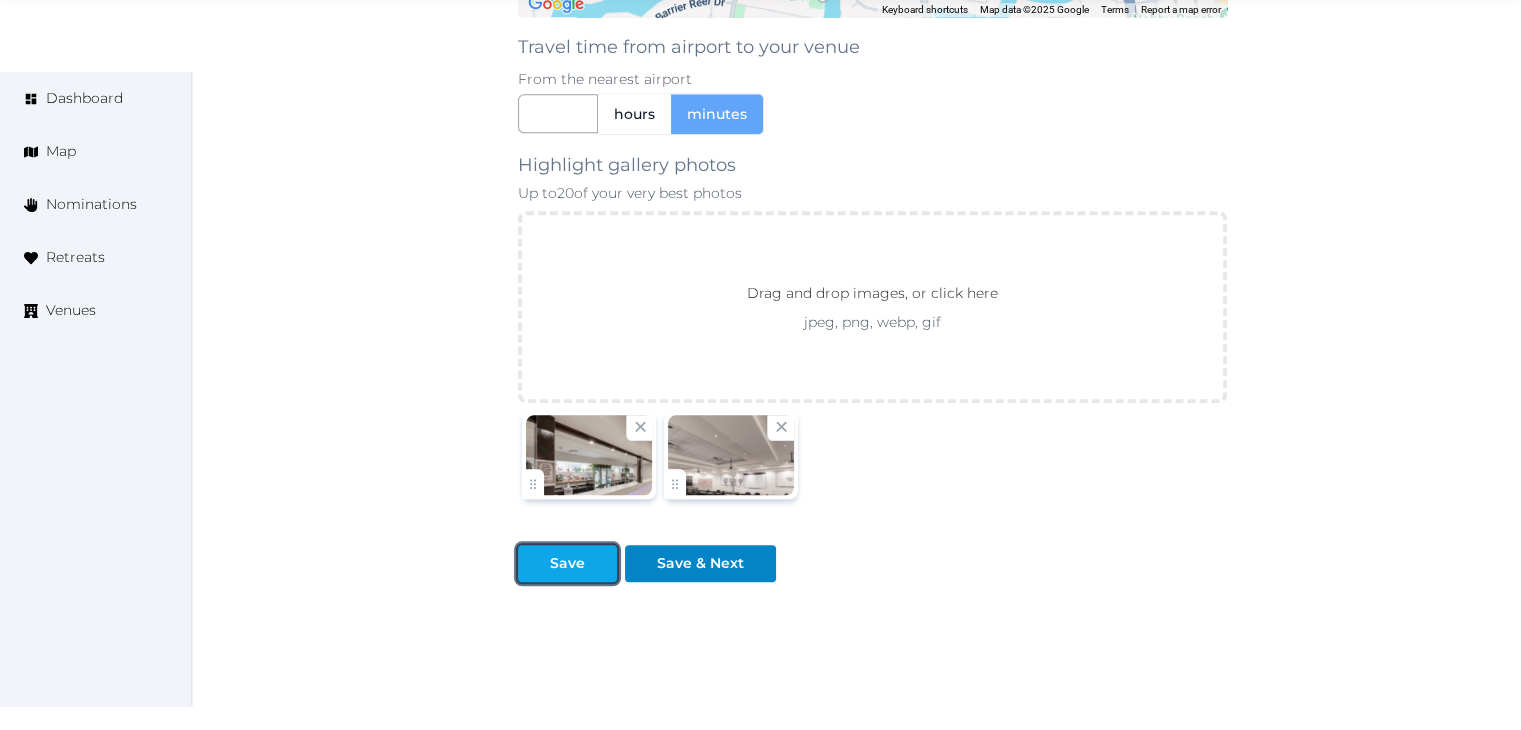 click on "Save" at bounding box center (567, 563) 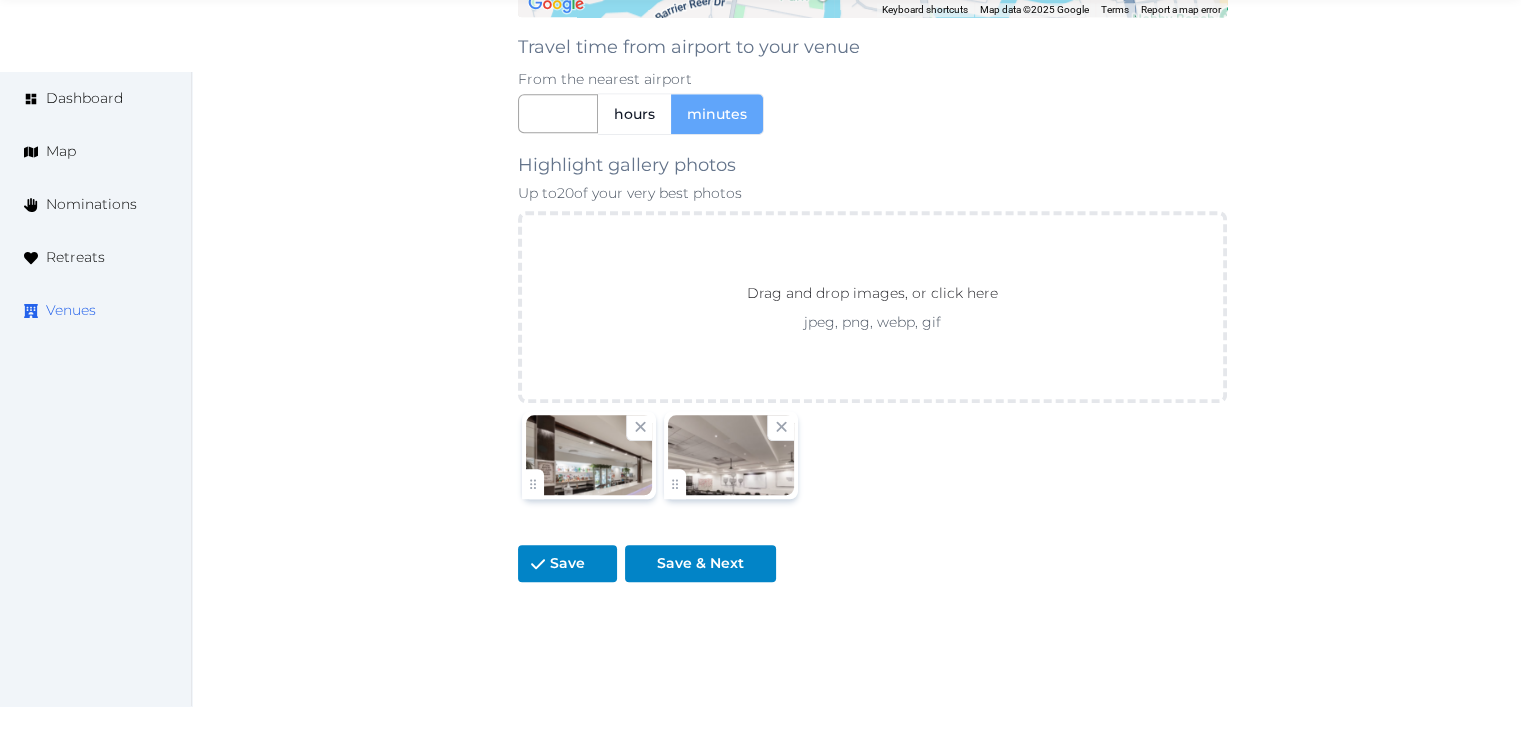 click on "Venues" at bounding box center (71, 310) 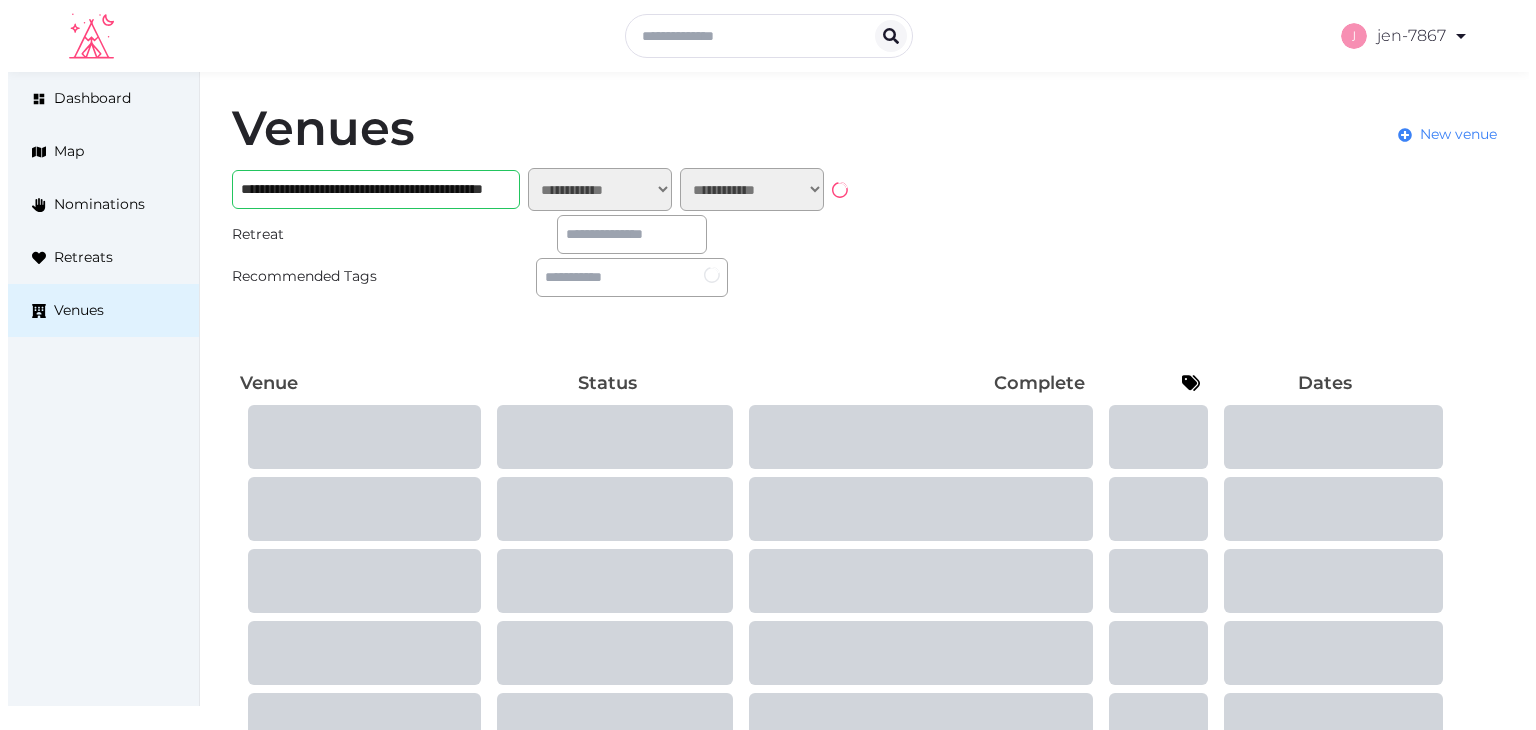 scroll, scrollTop: 0, scrollLeft: 0, axis: both 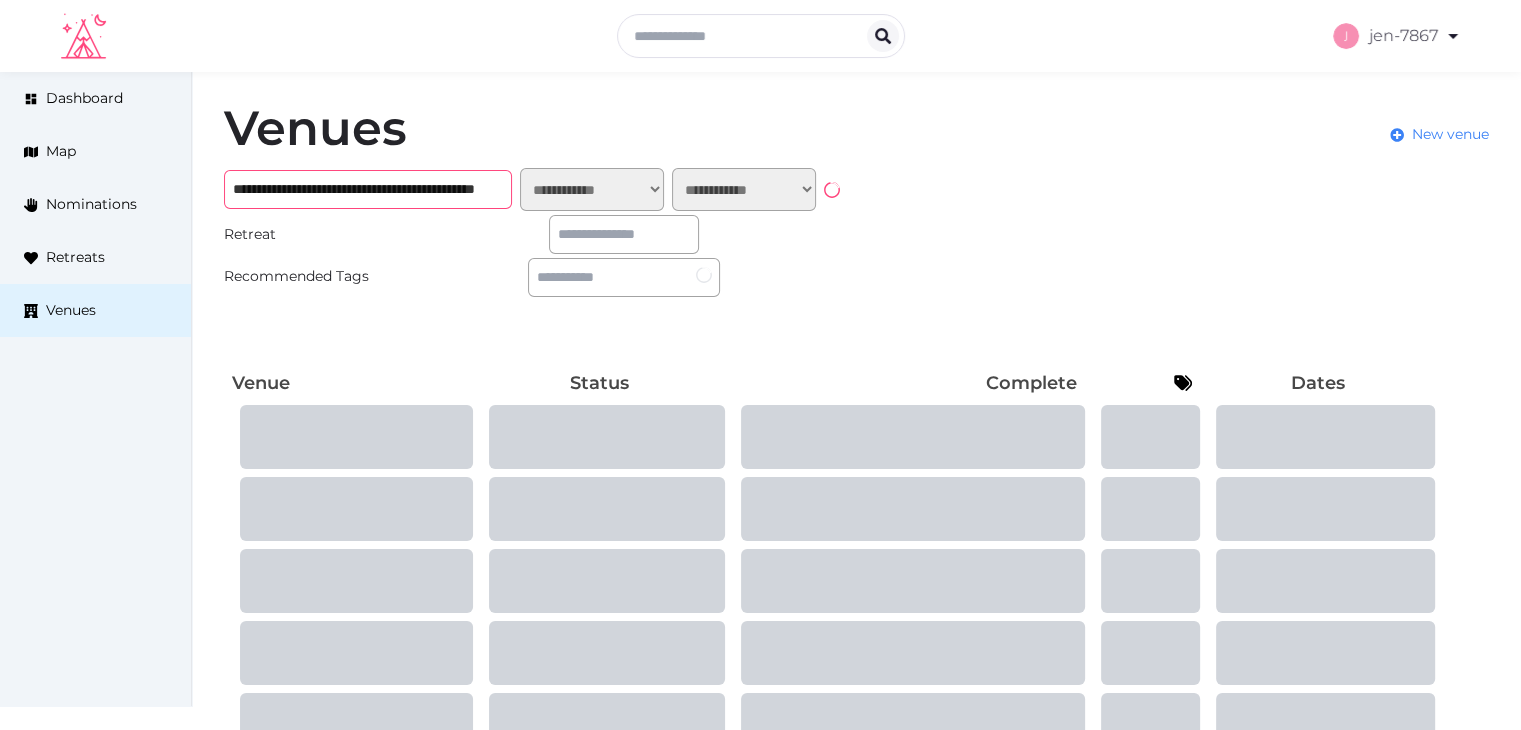 click on "**********" at bounding box center (368, 189) 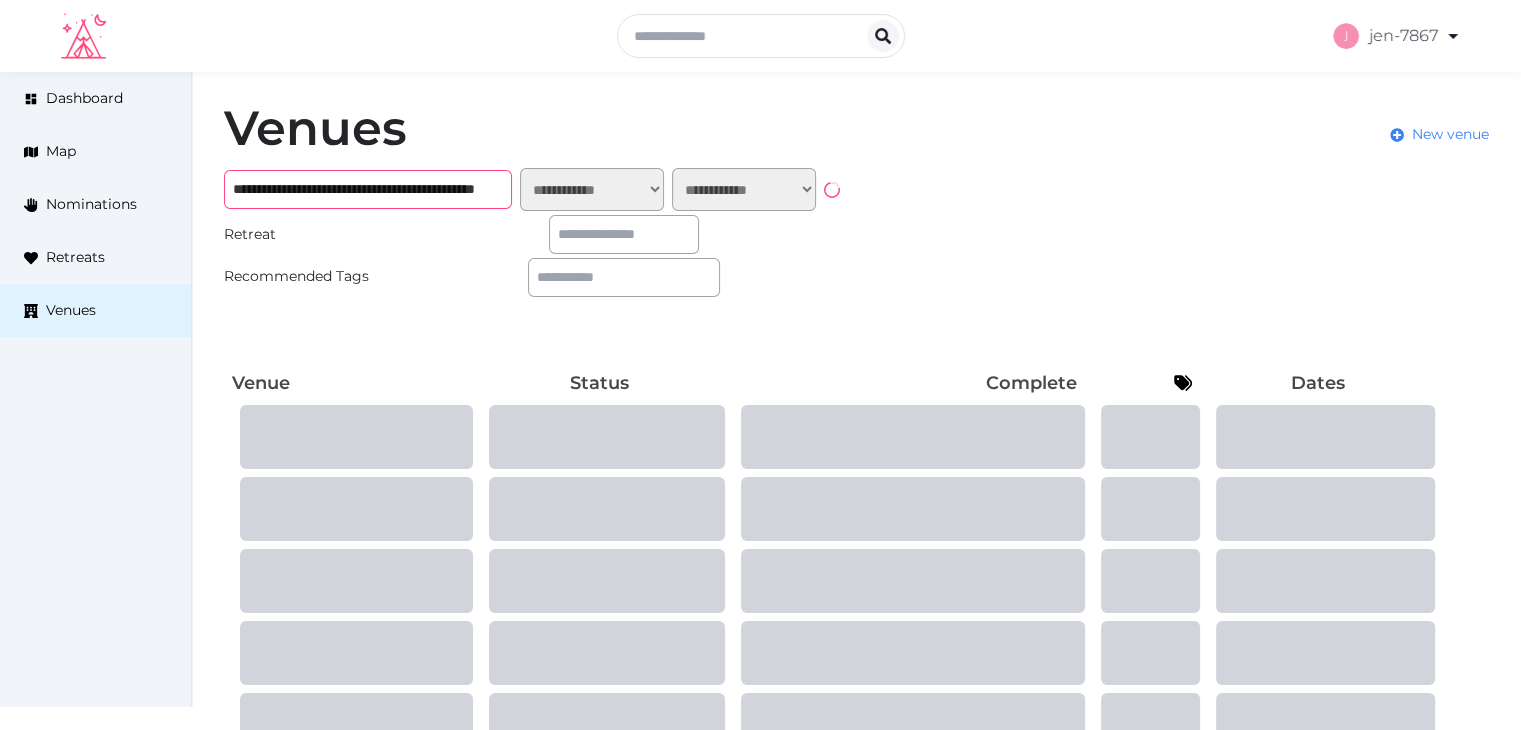 click on "**********" at bounding box center [368, 189] 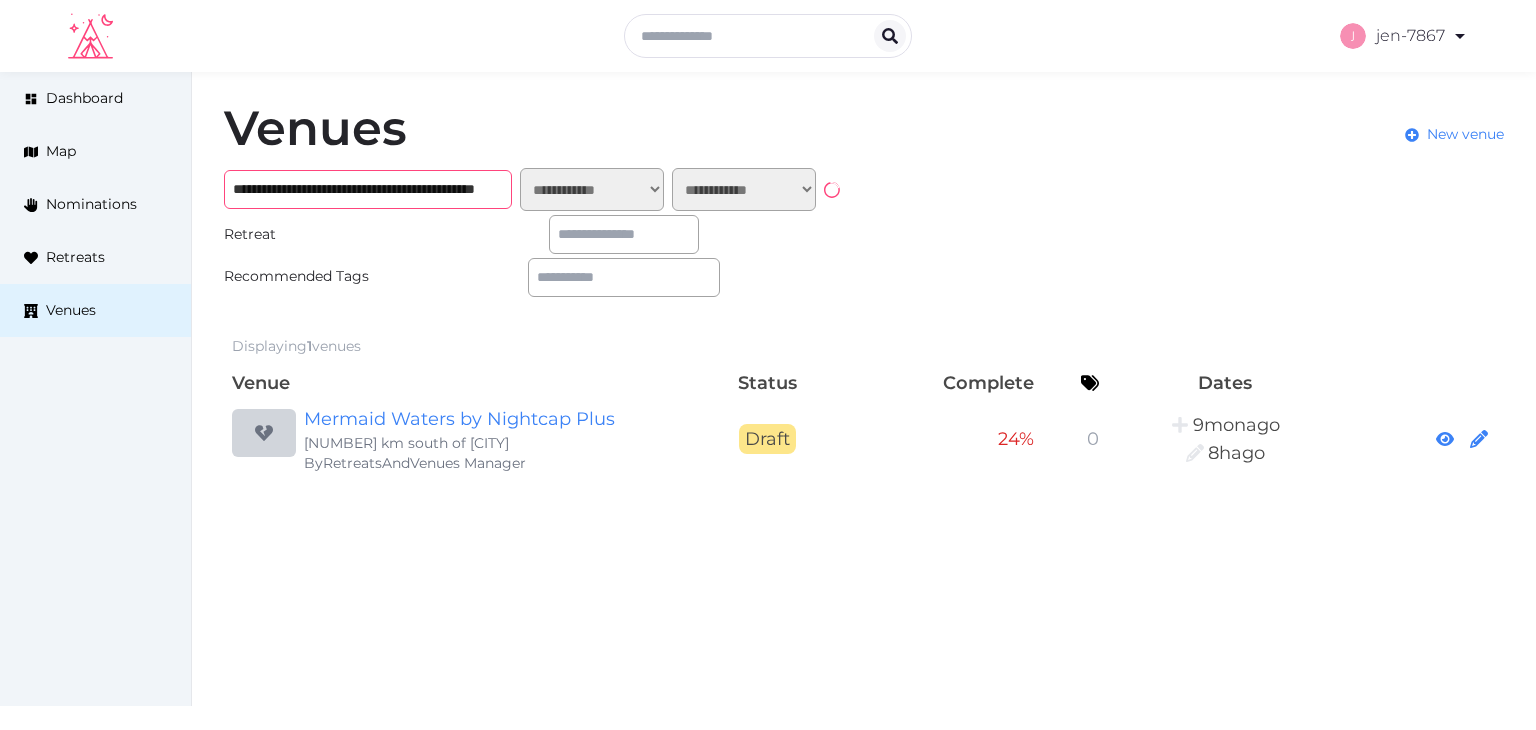 paste 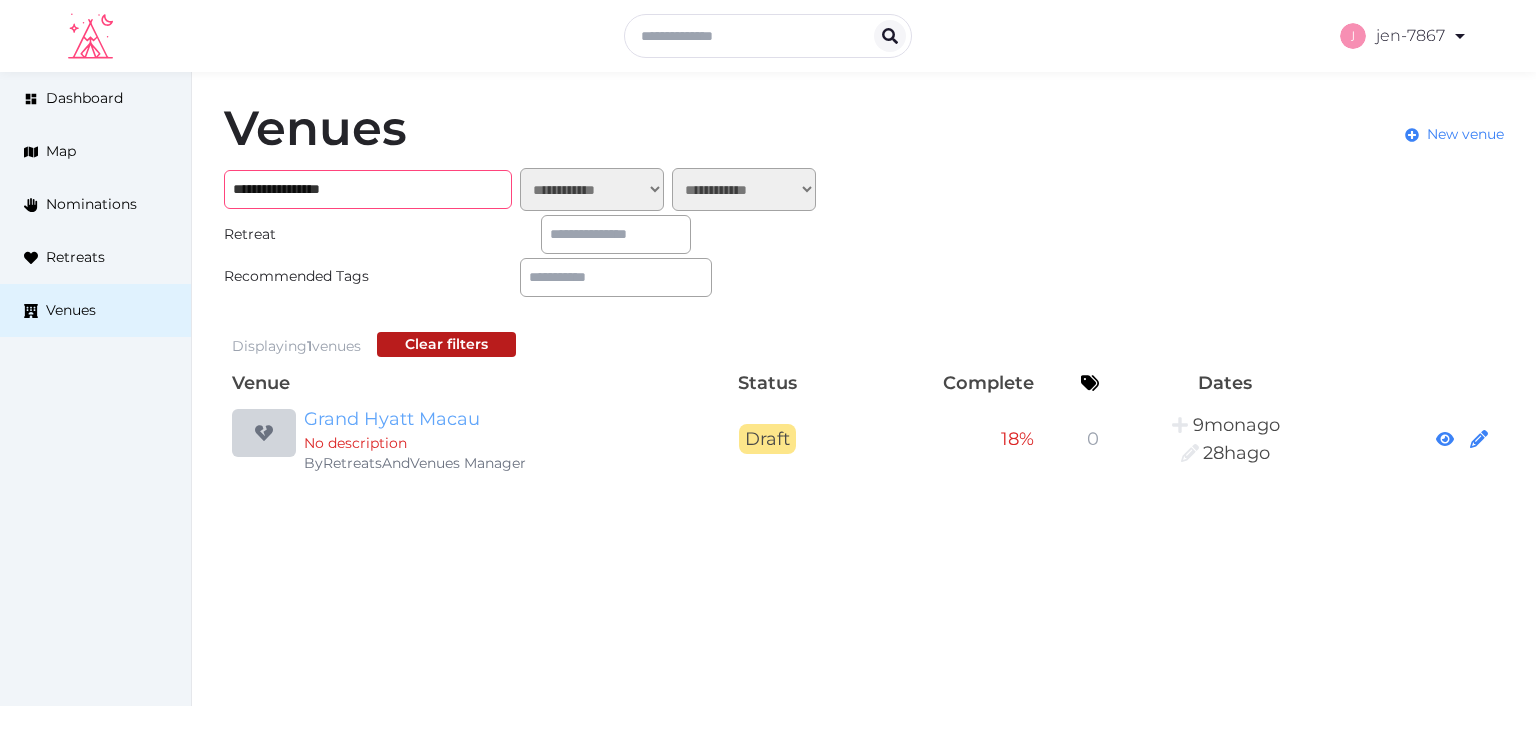 type on "**********" 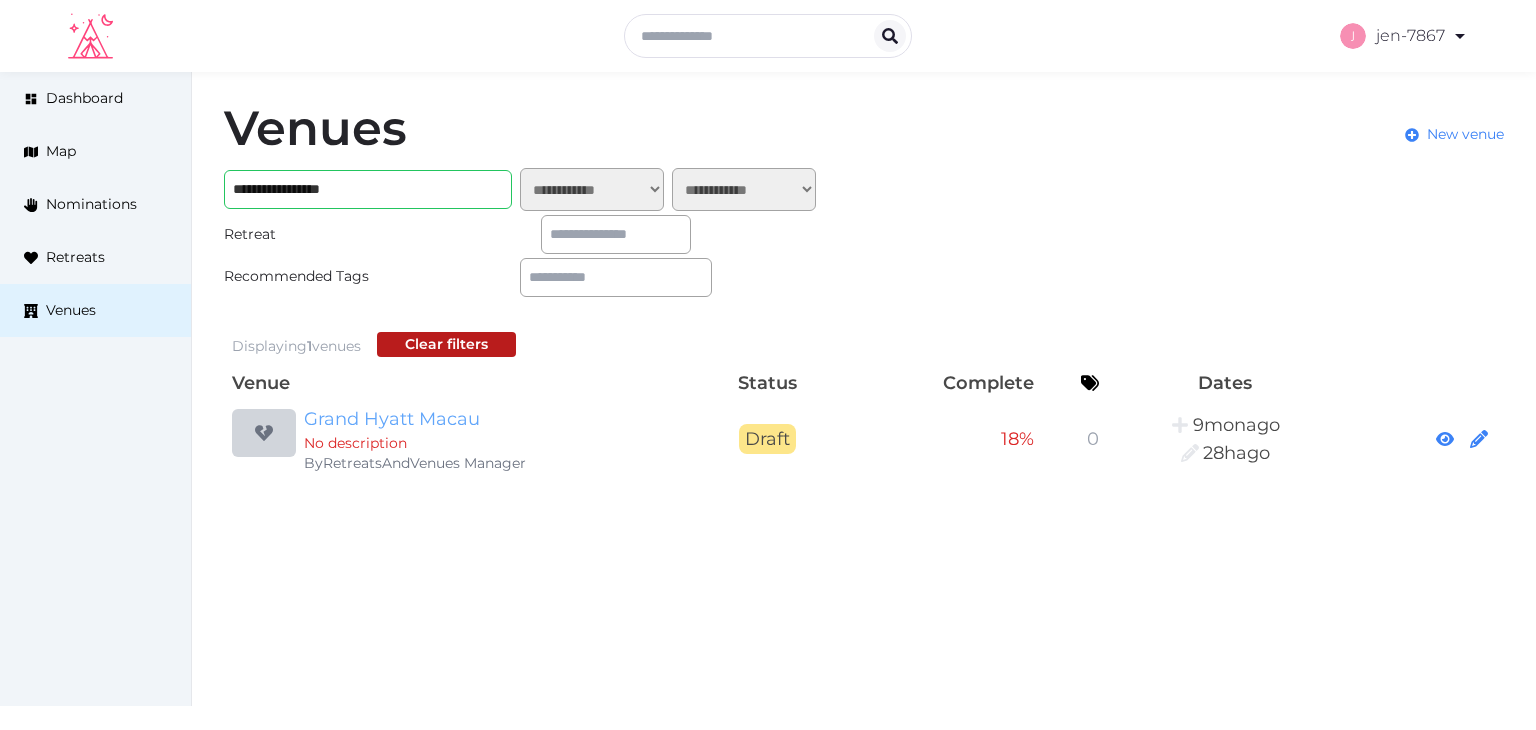 click on "Grand Hyatt Macau" at bounding box center [496, 419] 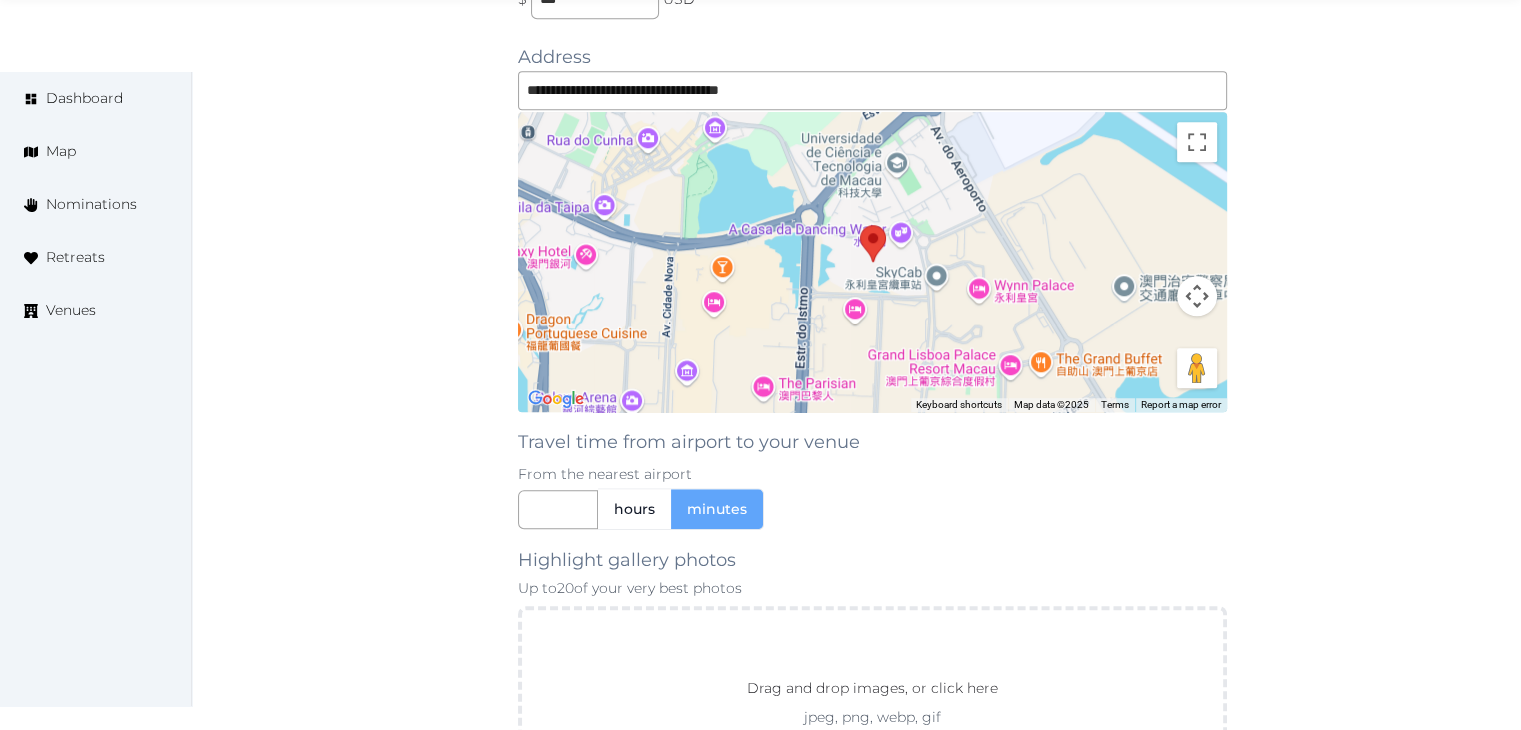 scroll, scrollTop: 1800, scrollLeft: 0, axis: vertical 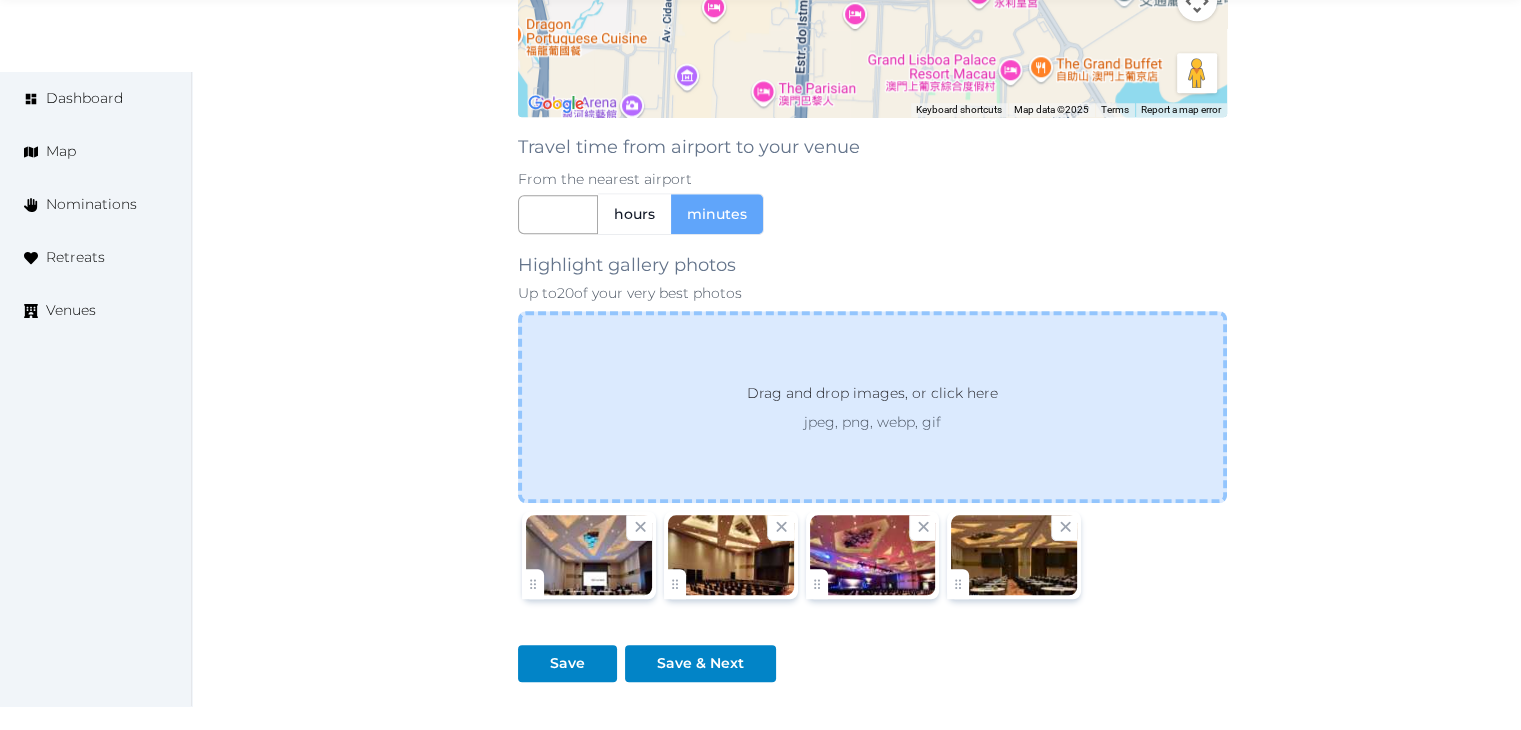 click on "Drag and drop images, or click here jpeg, png, webp, gif" at bounding box center [872, 407] 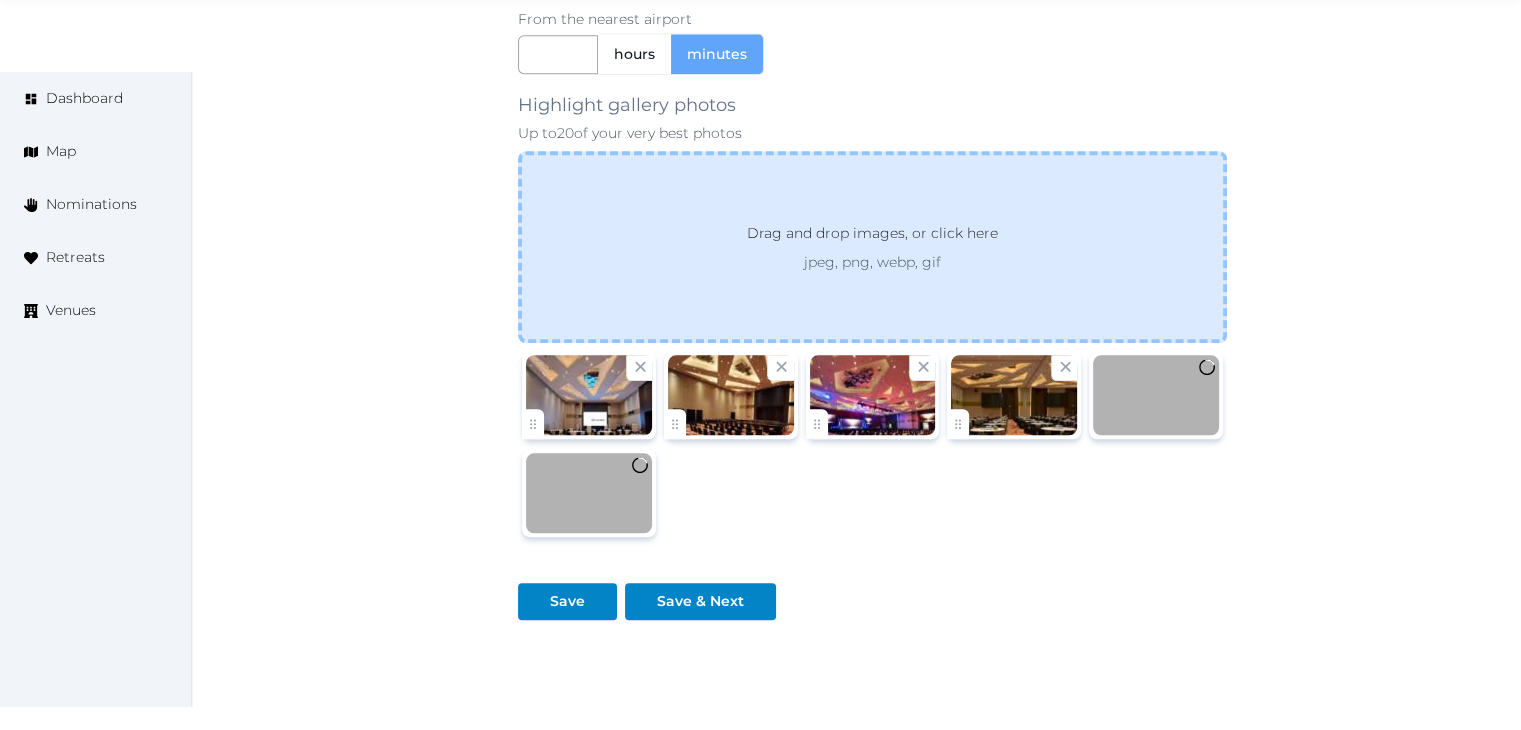 scroll, scrollTop: 2000, scrollLeft: 0, axis: vertical 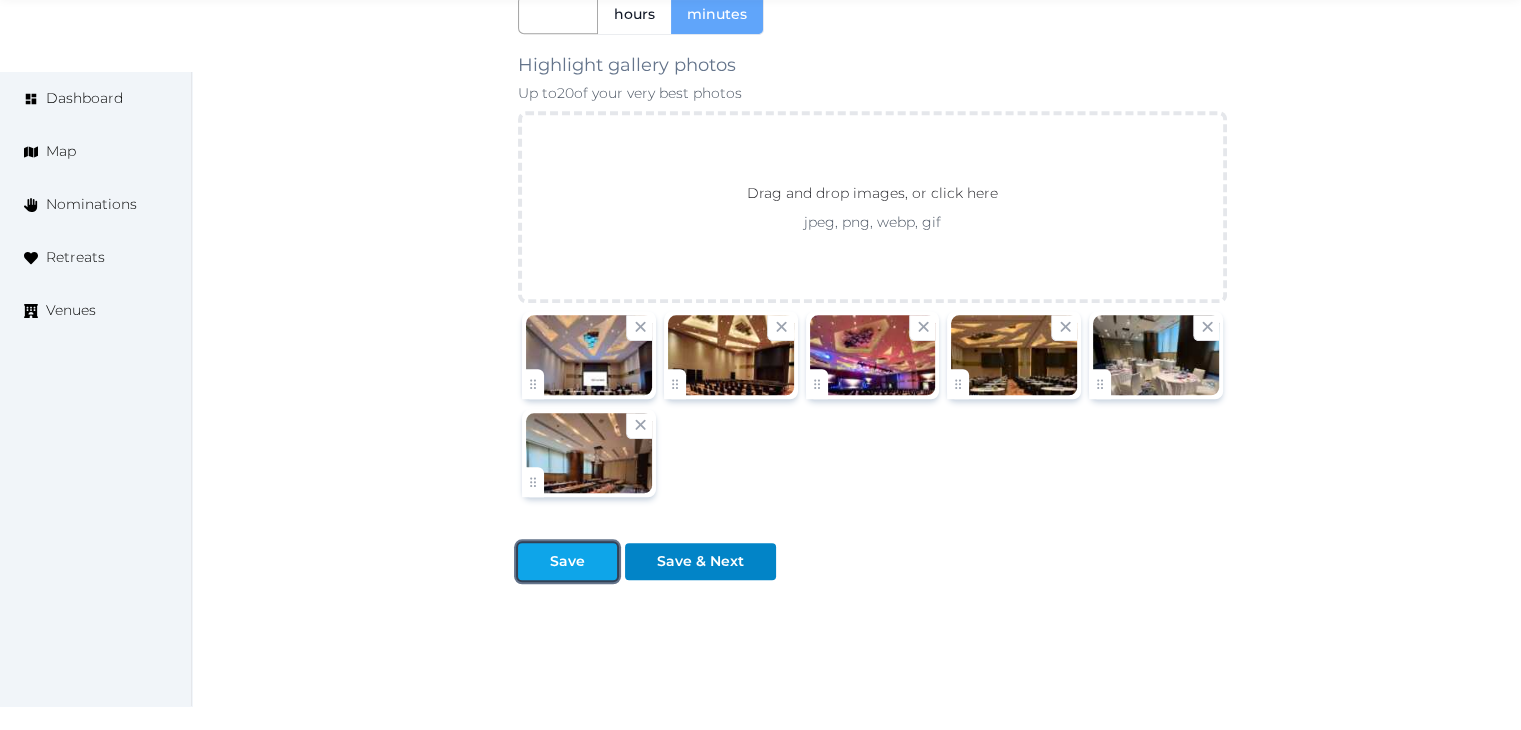 click on "Save" at bounding box center [567, 561] 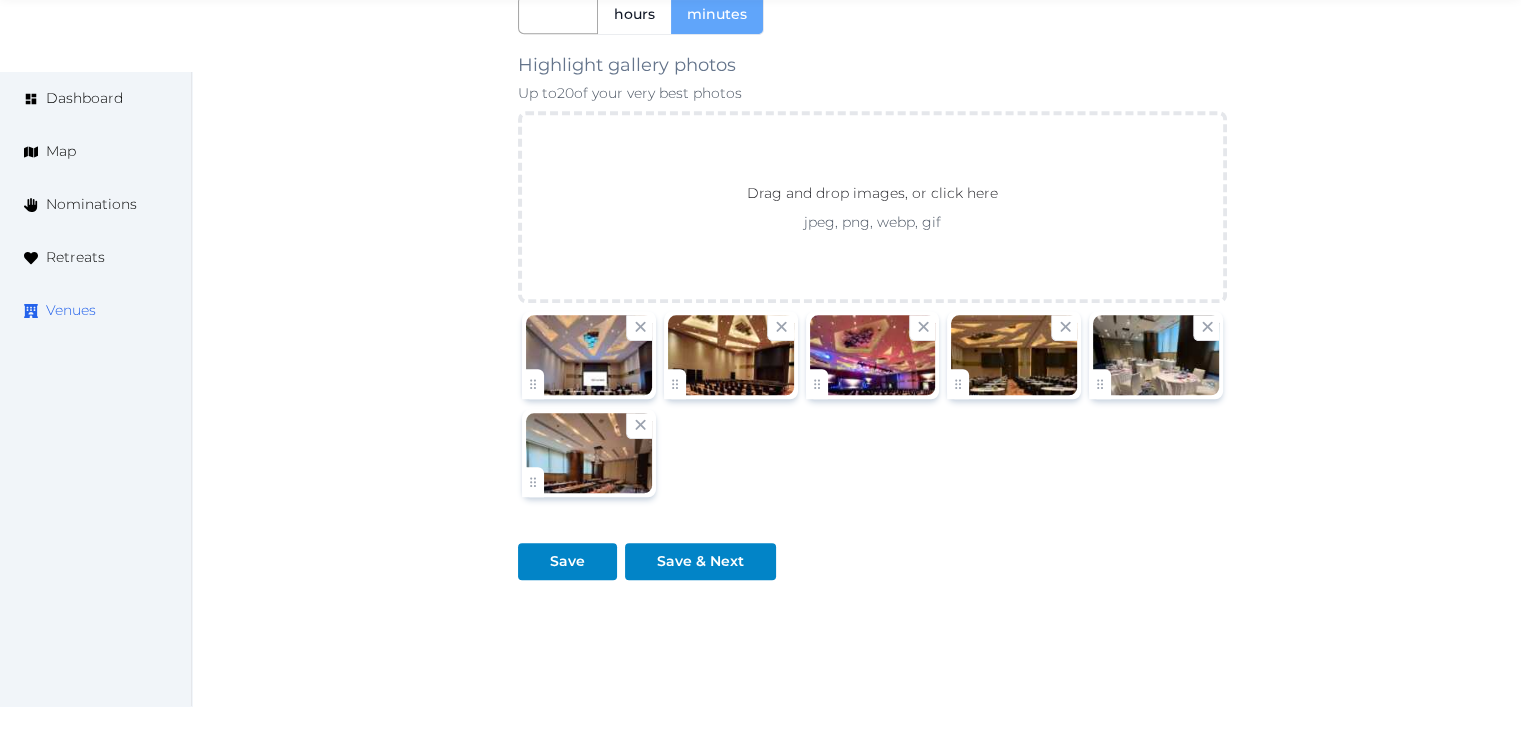 click on "Venues" at bounding box center [71, 310] 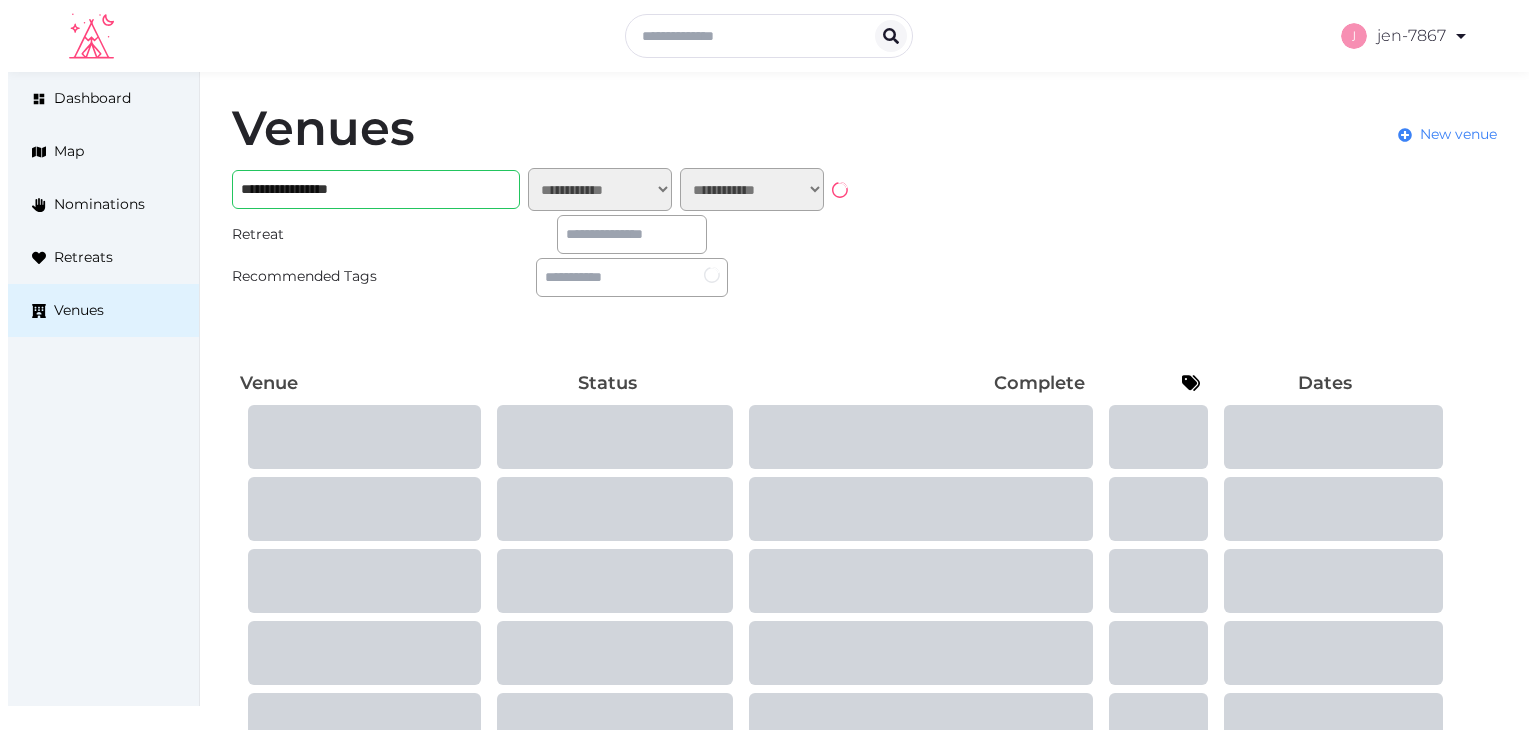 scroll, scrollTop: 0, scrollLeft: 0, axis: both 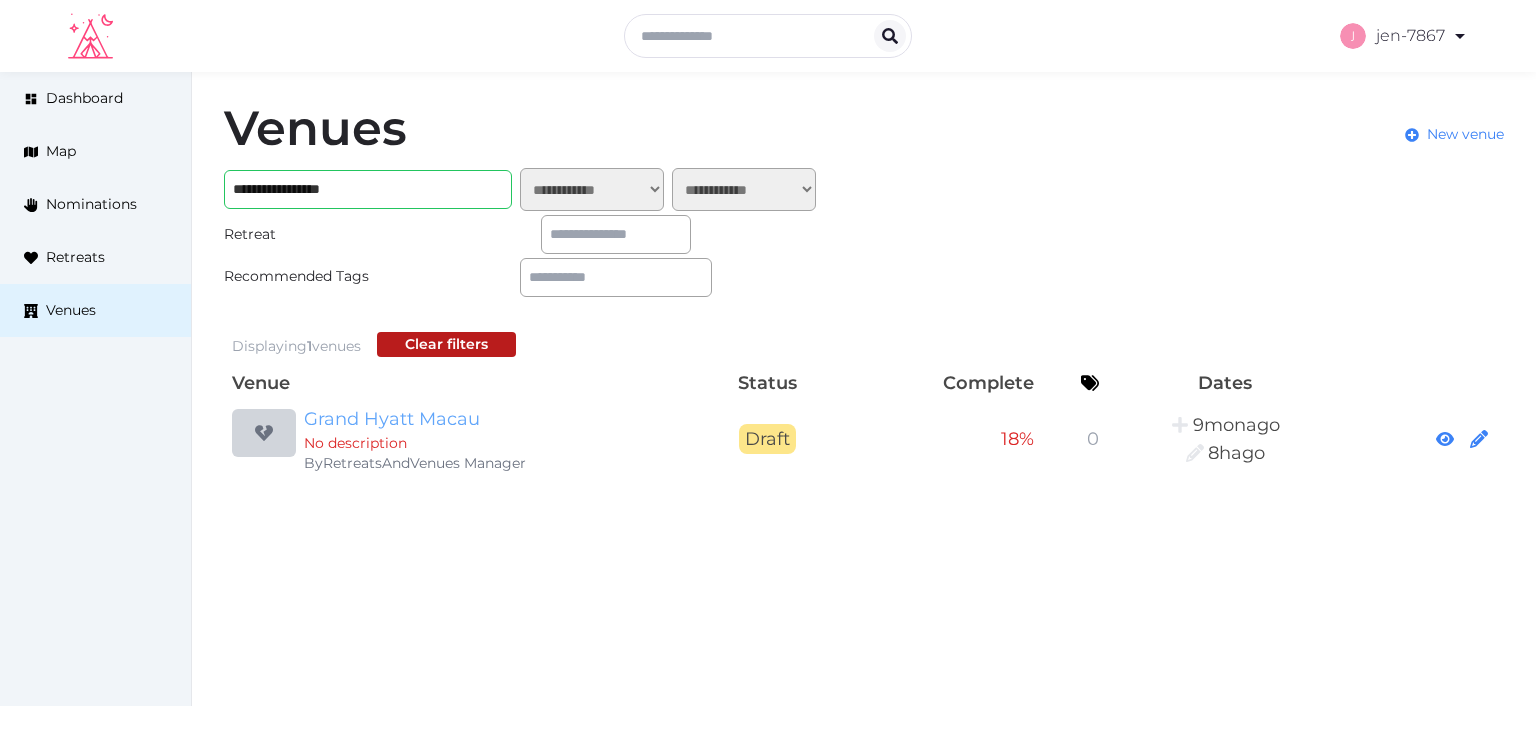 click on "Grand Hyatt Macau" at bounding box center [496, 419] 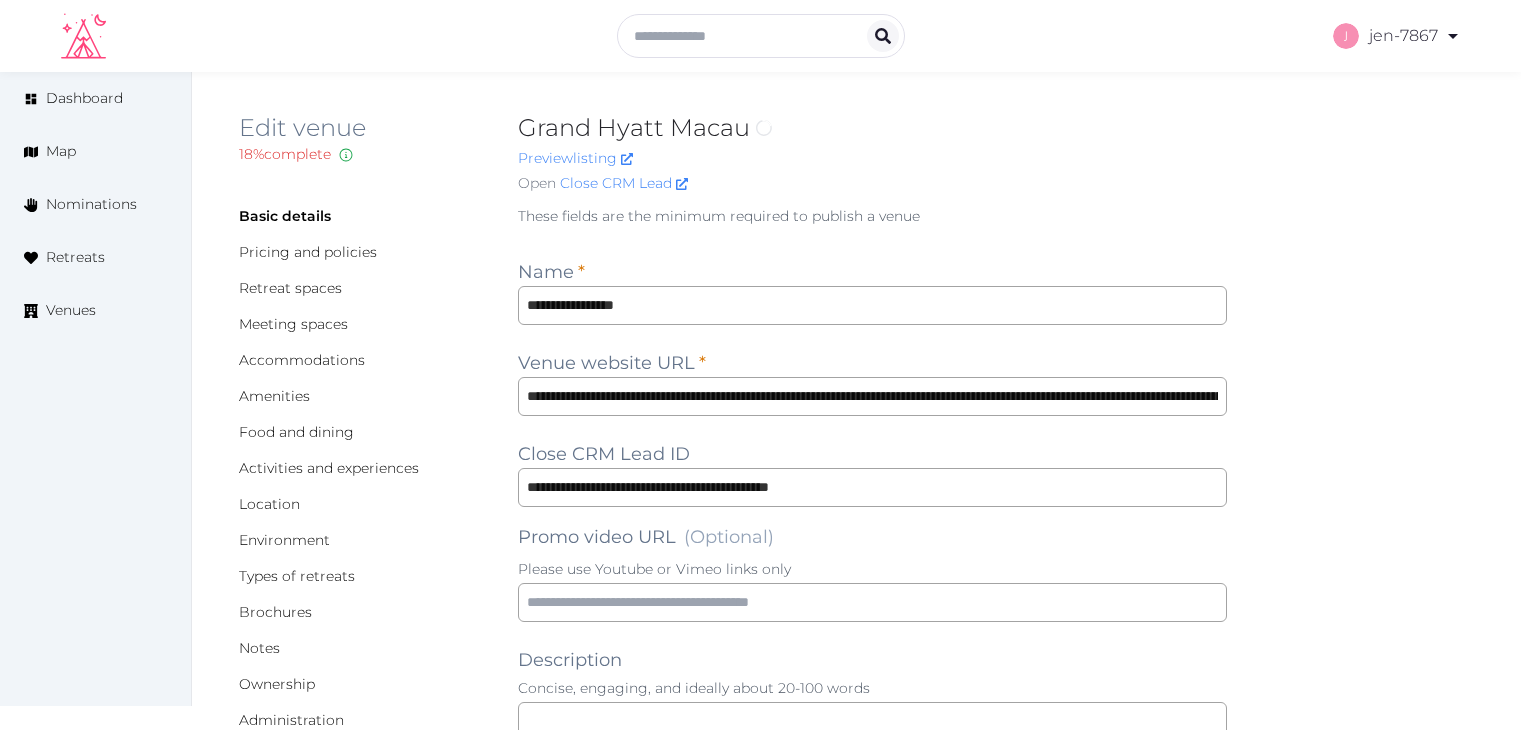 scroll, scrollTop: 0, scrollLeft: 0, axis: both 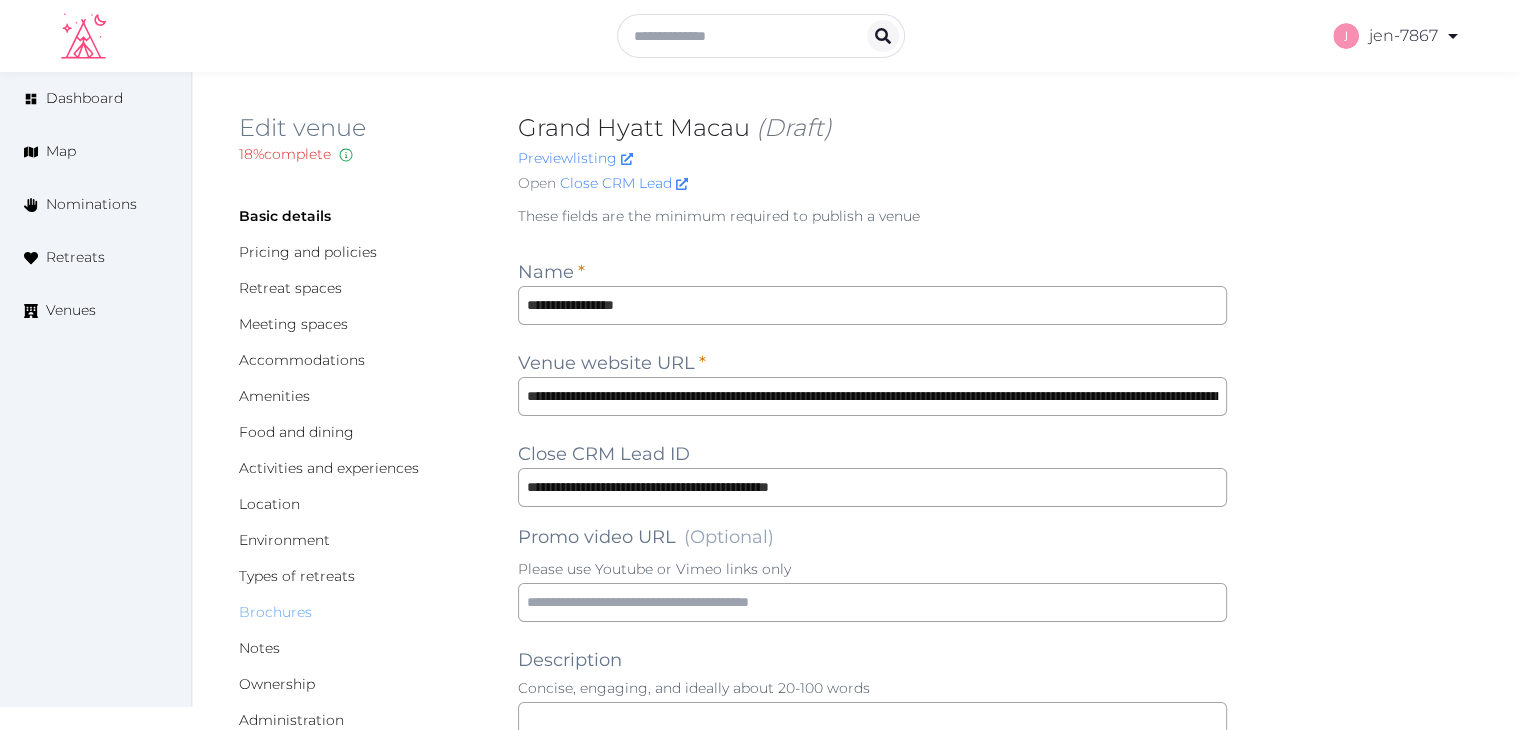click on "Brochures" at bounding box center [275, 612] 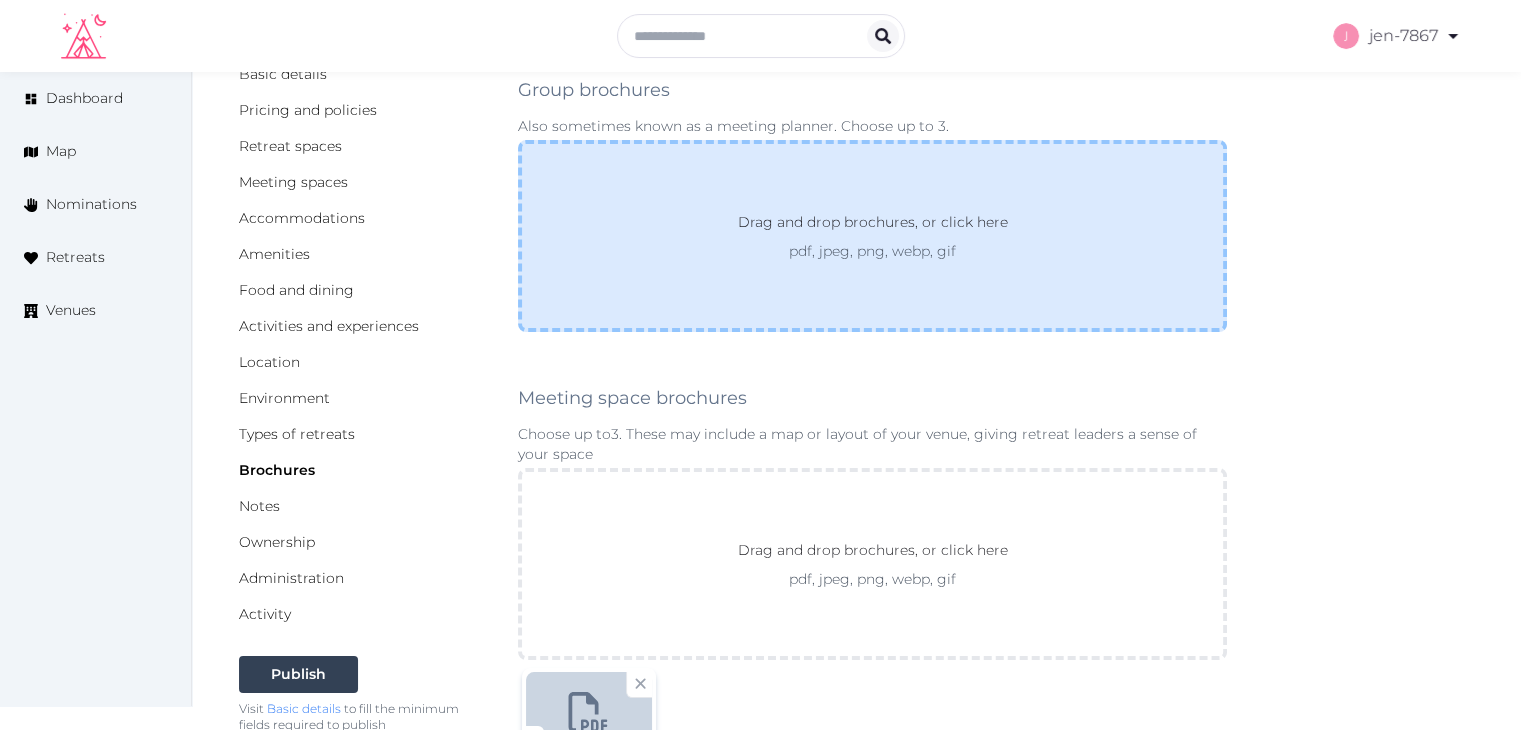 scroll, scrollTop: 0, scrollLeft: 0, axis: both 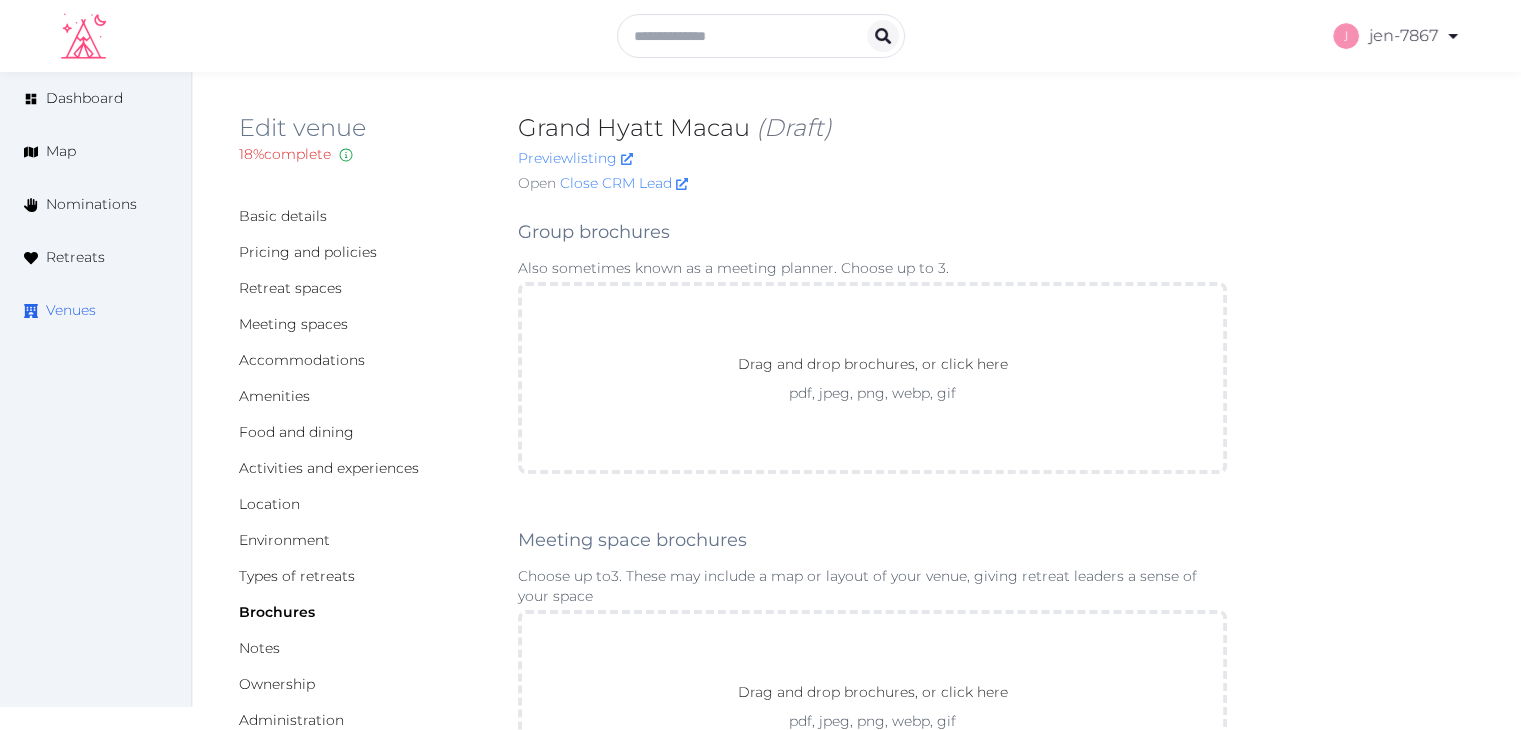 click on "Venues" at bounding box center [71, 310] 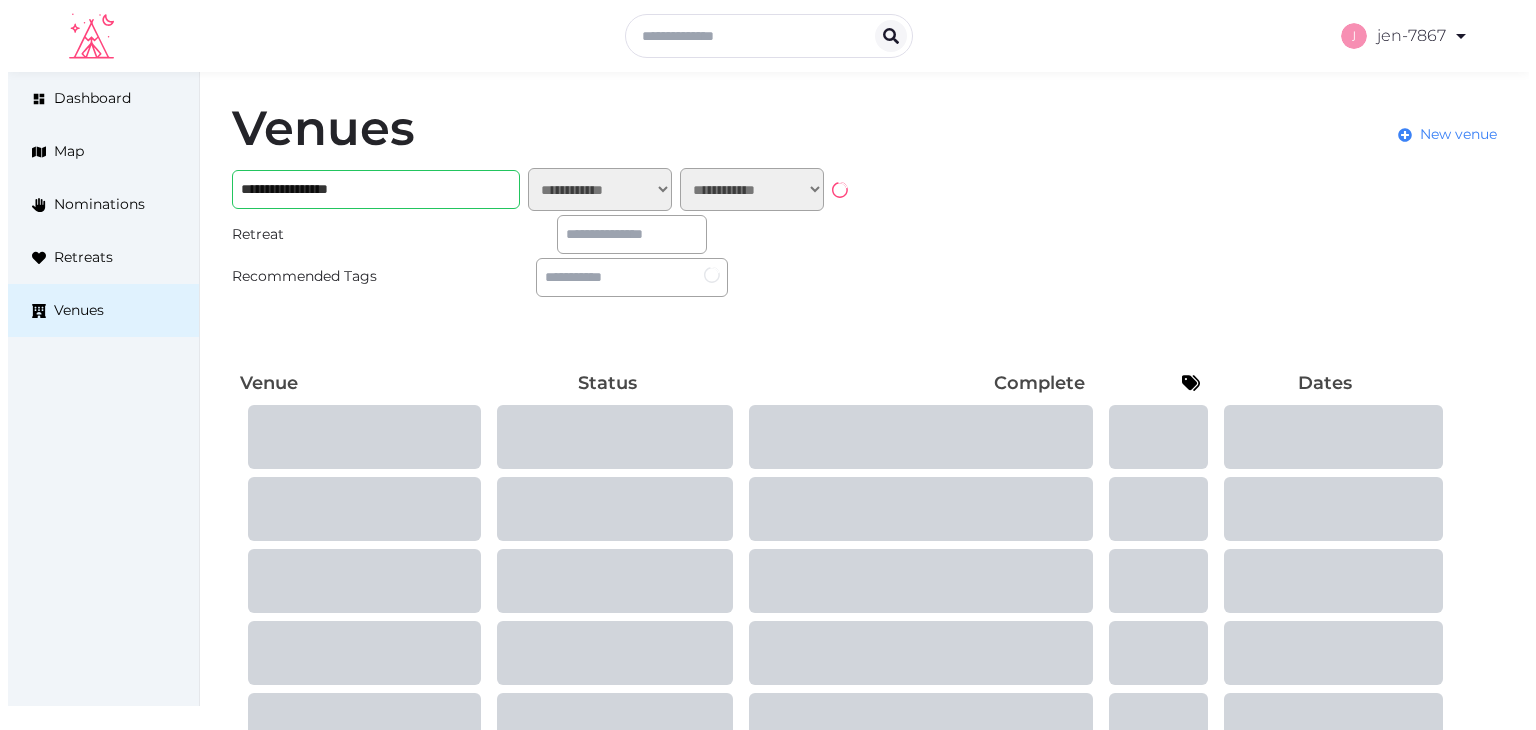 scroll, scrollTop: 0, scrollLeft: 0, axis: both 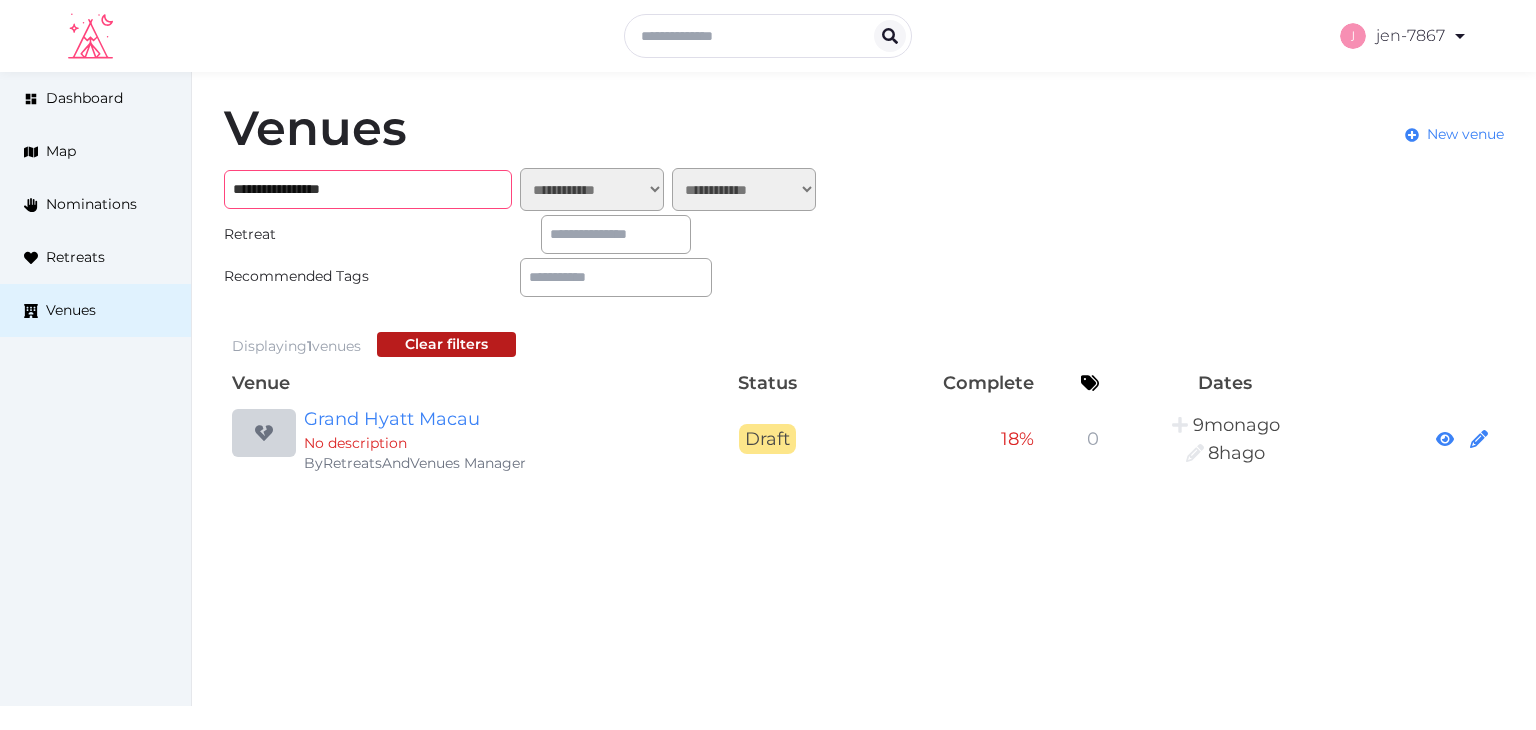 click on "**********" at bounding box center [864, 290] 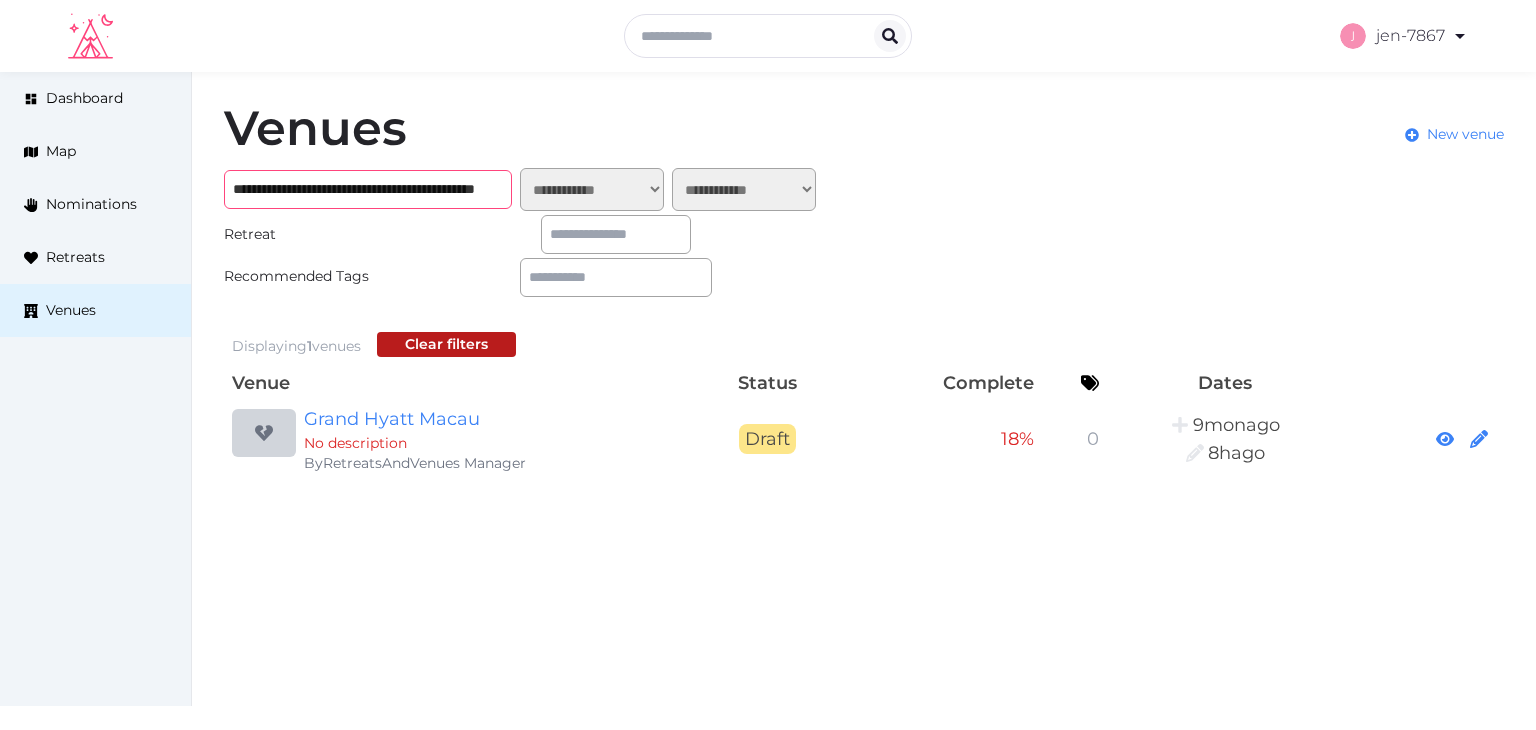 scroll, scrollTop: 0, scrollLeft: 164, axis: horizontal 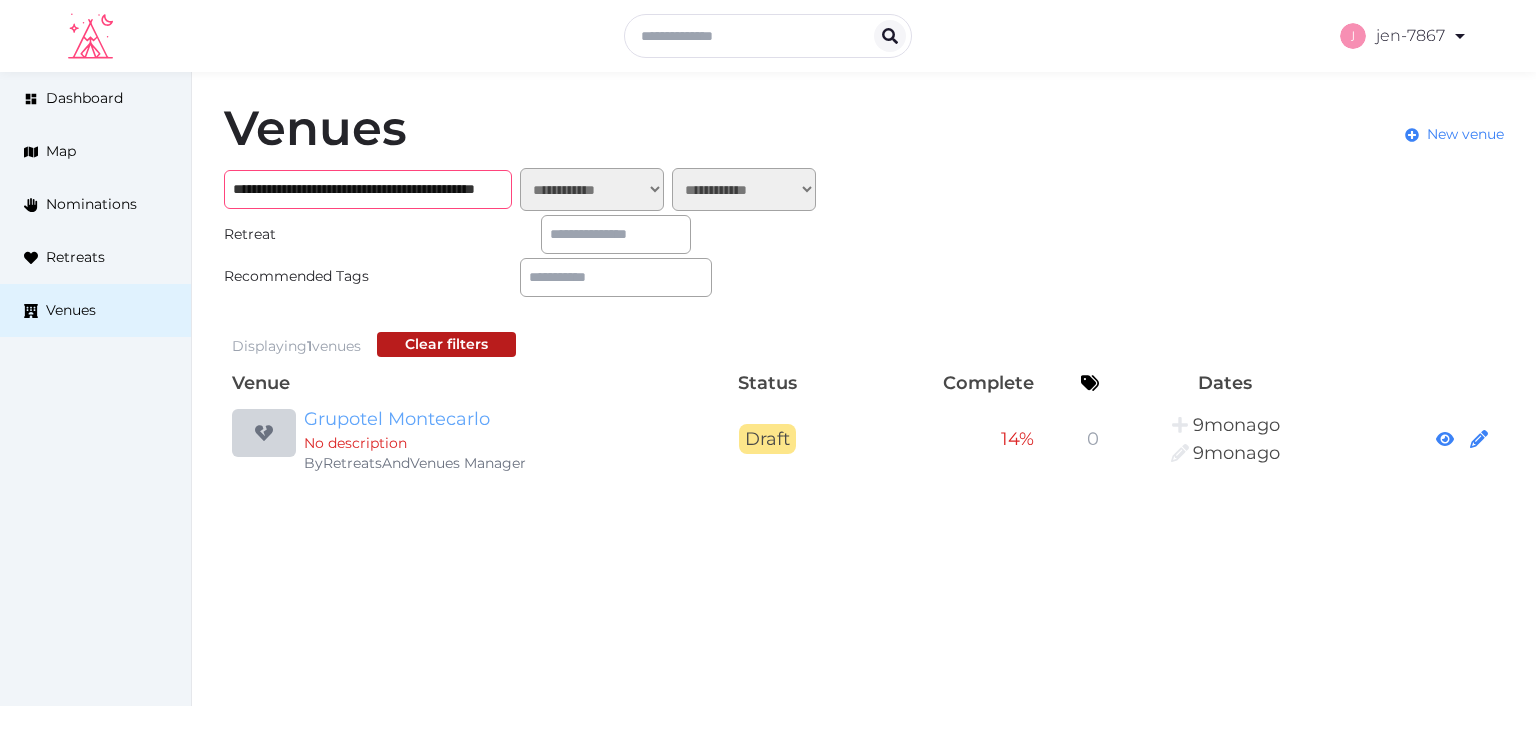 type on "**********" 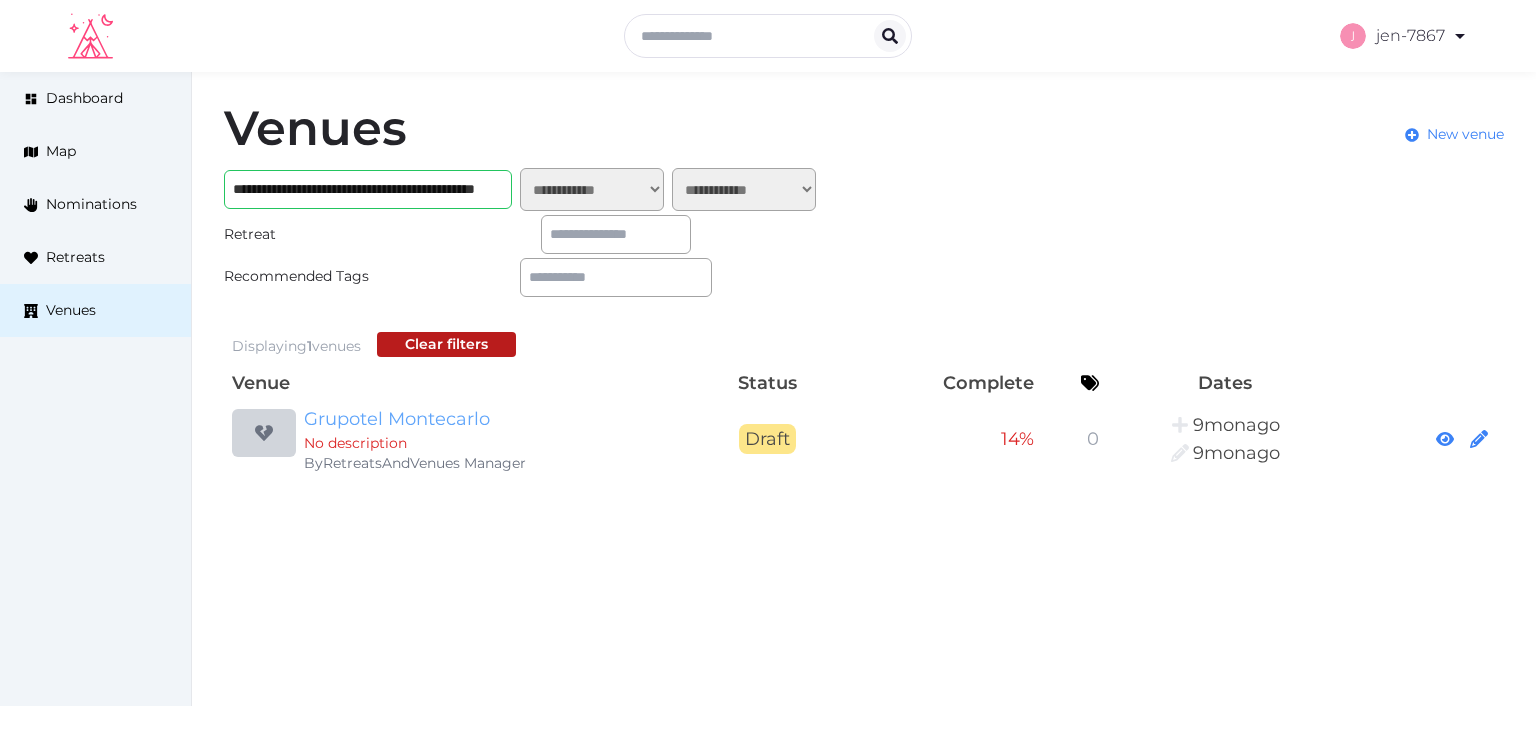 click on "Grupotel Montecarlo" at bounding box center [496, 419] 